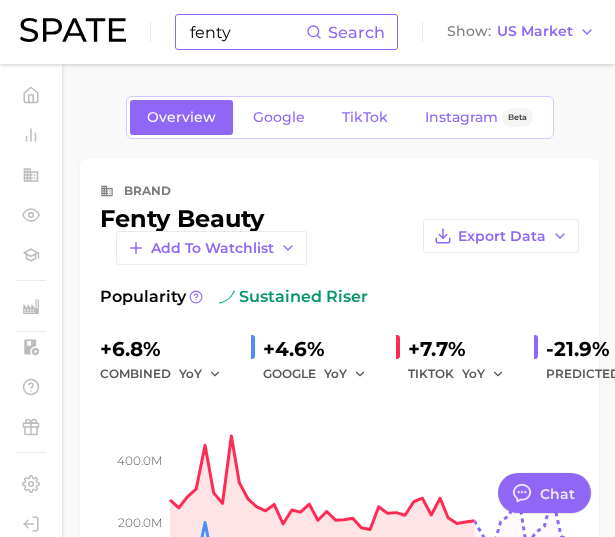 scroll, scrollTop: 834, scrollLeft: 0, axis: vertical 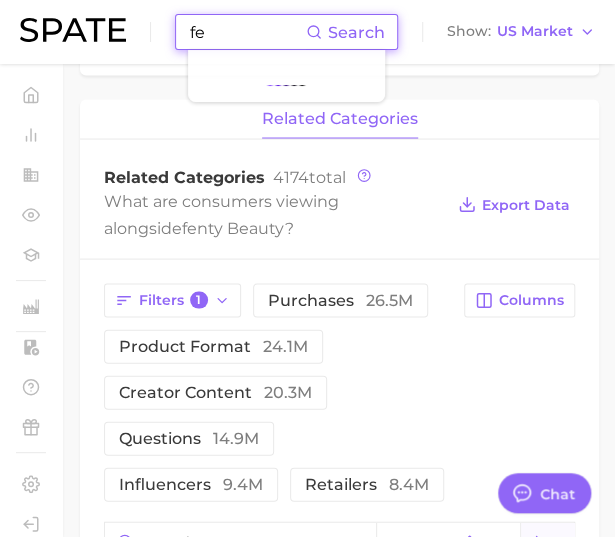 type on "f" 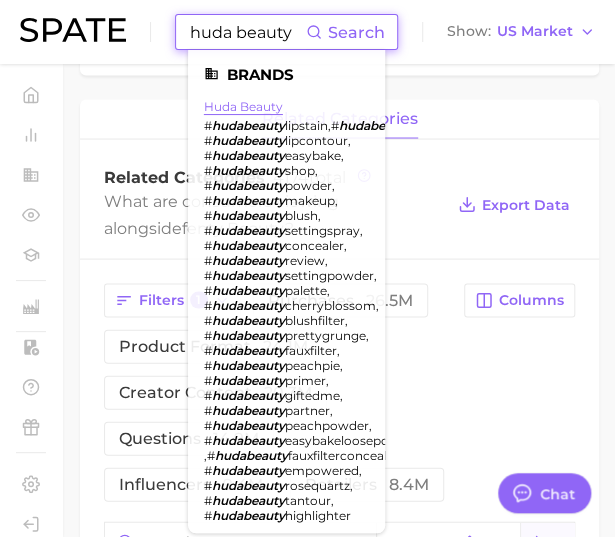 click on "huda beauty" at bounding box center [243, 106] 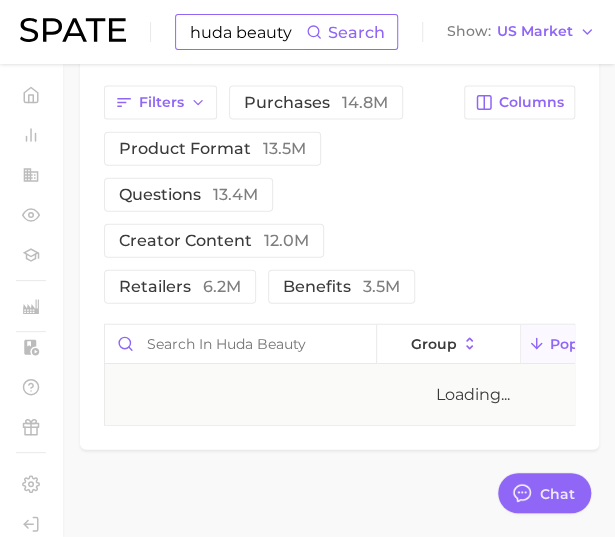 scroll, scrollTop: 1035, scrollLeft: 0, axis: vertical 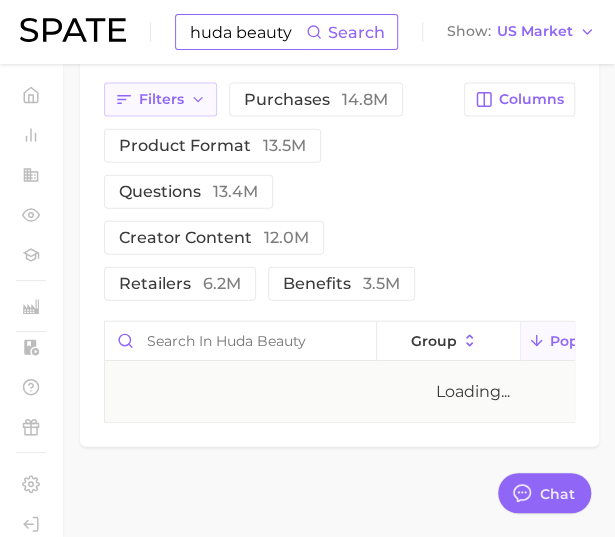 click 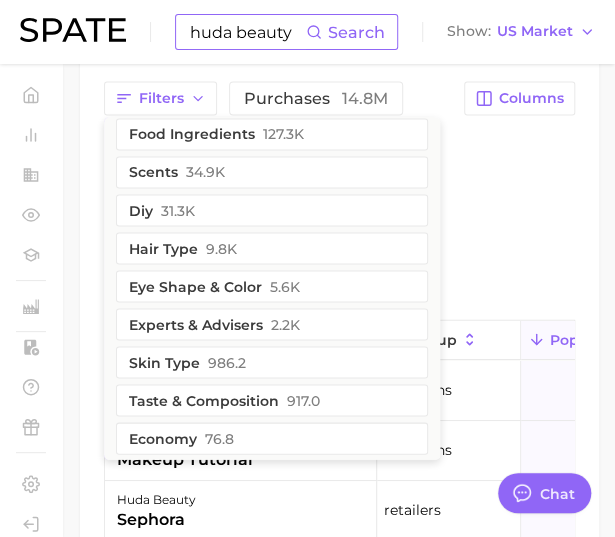 scroll, scrollTop: 892, scrollLeft: 0, axis: vertical 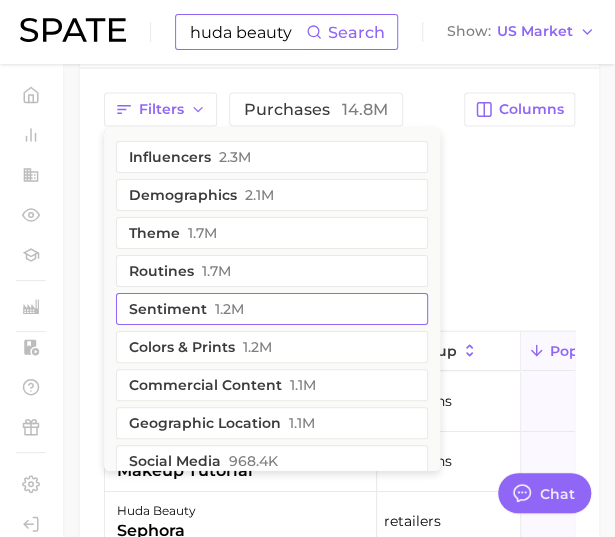 click on "sentiment   1.2m" at bounding box center (272, 309) 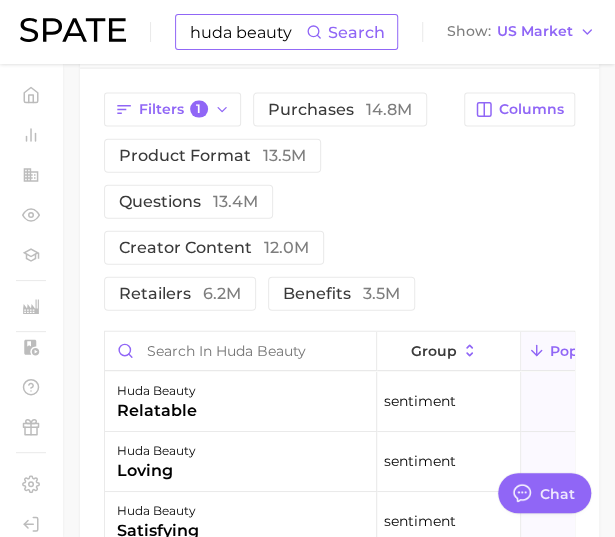 click on "Filters 1 purchases   14.8m product format   13.5m questions   13.4m creator content   12.0m retailers   6.2m benefits   3.5m Columns" at bounding box center (339, 202) 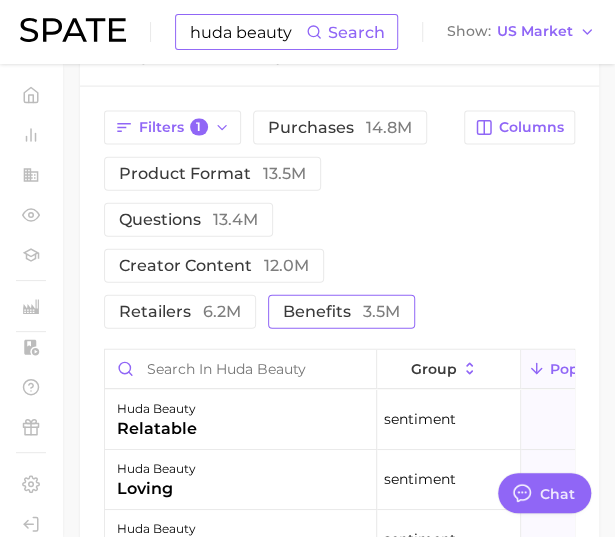 scroll, scrollTop: 962, scrollLeft: 0, axis: vertical 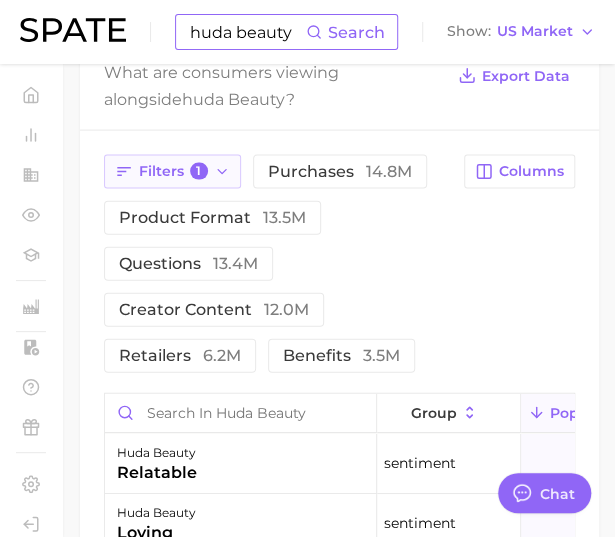 click on "Filters 1" at bounding box center [172, 172] 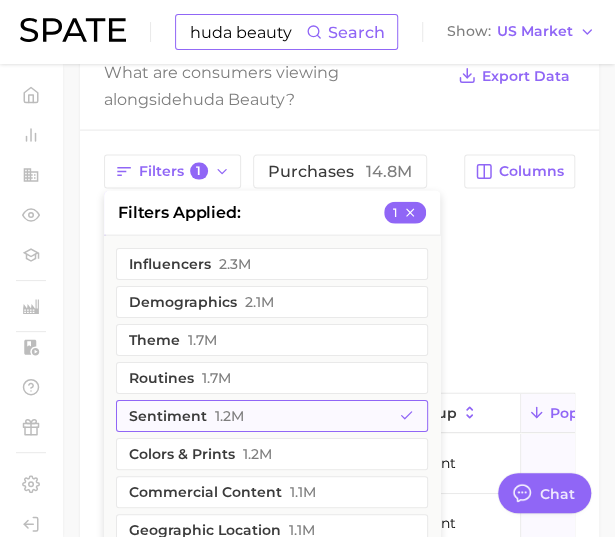 click on "sentiment   1.2m" at bounding box center [272, 416] 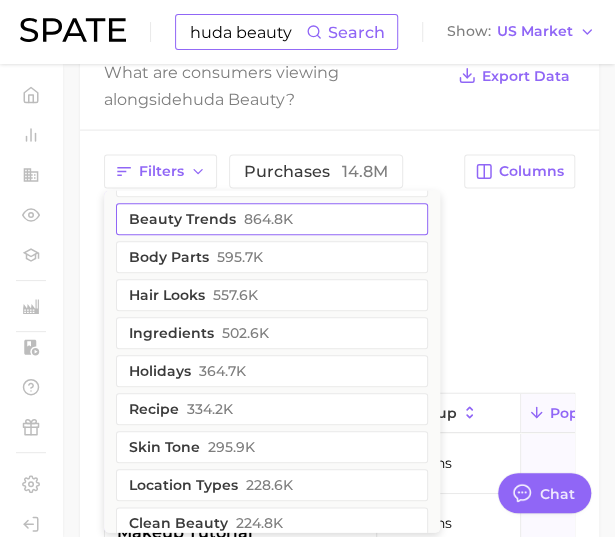 scroll, scrollTop: 380, scrollLeft: 0, axis: vertical 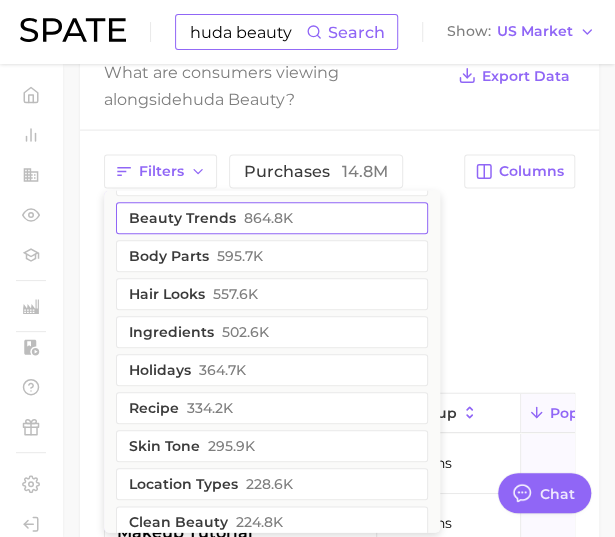 click on "beauty trends   864.8k" at bounding box center [272, 219] 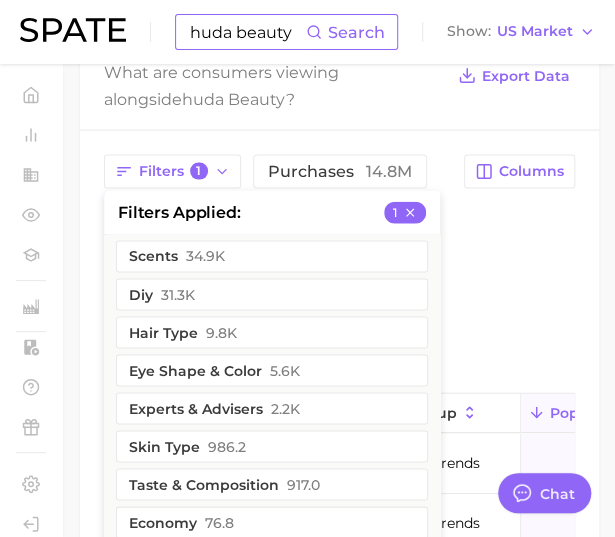 scroll, scrollTop: 892, scrollLeft: 0, axis: vertical 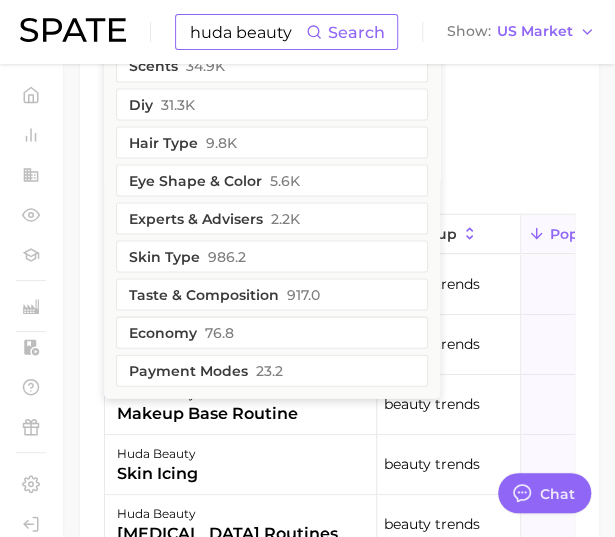 click on "Filters 1 filters applied 1 influencers   2.3m demographics   2.1m theme   1.7m routines   1.7m sentiment   1.2m colors & prints   1.2m commercial content   1.1m geographic location   1.1m social media   968.4k concerns   911.6k beauty trends   864.8k body parts   595.7k hair looks   557.6k ingredients   502.6k holidays   364.7k recipe   334.2k skin tone   295.9k location types   228.6k clean beauty   224.8k company   197.9k packaging   185.8k dupes   151.6k food ingredients   127.3k scents   34.9k diy   31.3k hair type   9.8k eye shape & color   5.6k experts & advisers   2.2k skin type   986.2 taste & composition   917.0 economy   76.8 payment modes   23.2 purchases   14.8m product format   13.5m questions   13.4m creator content   12.0m retailers   6.2m benefits   3.5m Columns" at bounding box center [339, 85] 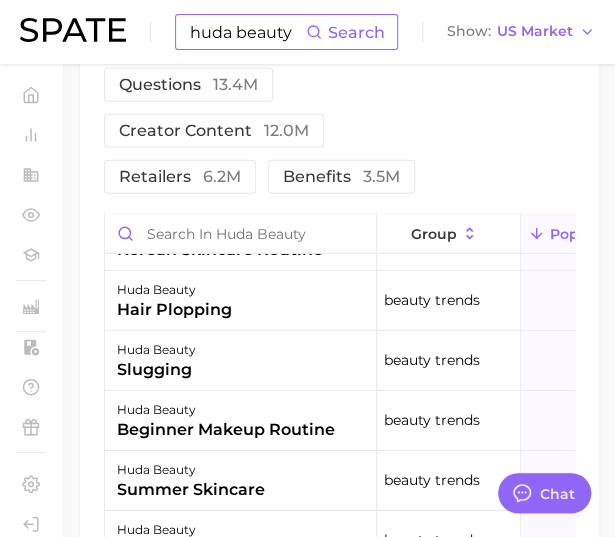 scroll, scrollTop: 1544, scrollLeft: 0, axis: vertical 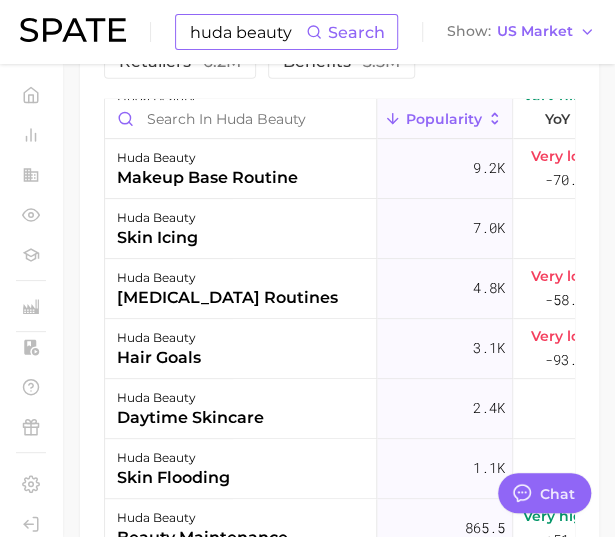 click on "Popularity" at bounding box center (444, 119) 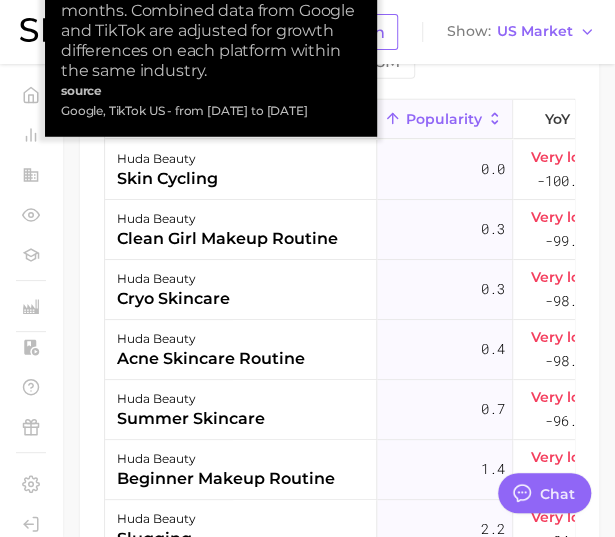 click on "Popularity" at bounding box center [444, 119] 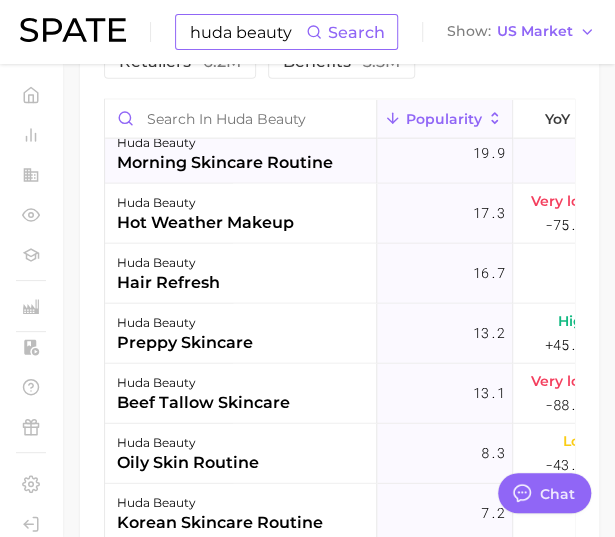 scroll, scrollTop: 1255, scrollLeft: 144, axis: both 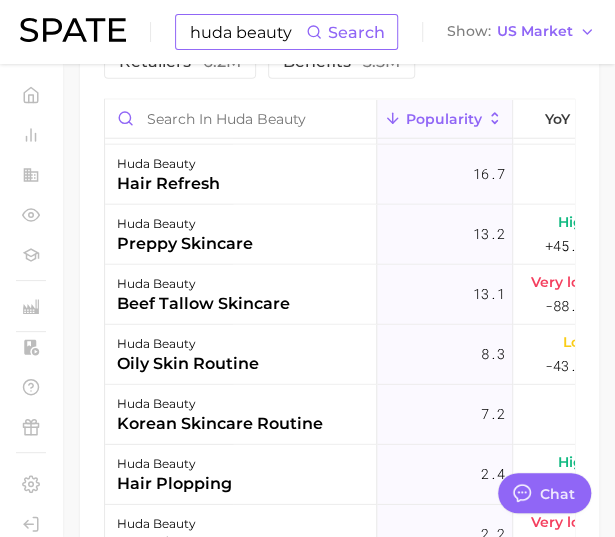 click on "huda beauty" at bounding box center [247, 32] 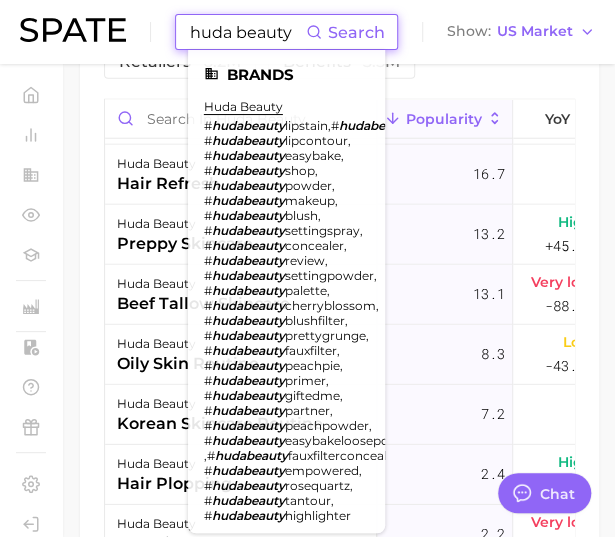 drag, startPoint x: 310, startPoint y: 25, endPoint x: 133, endPoint y: 26, distance: 177.00282 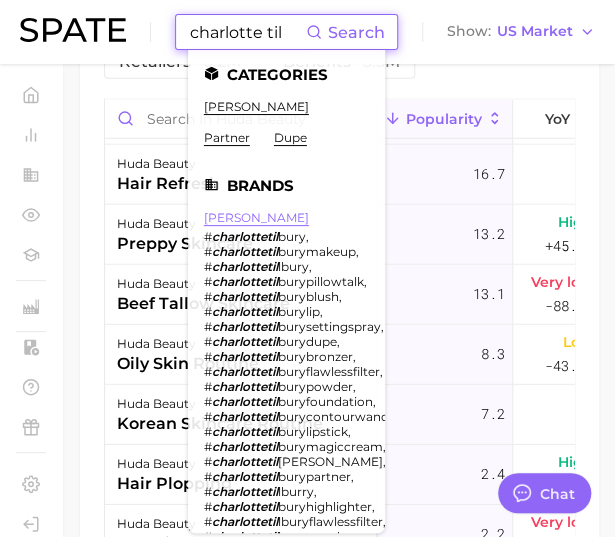 click on "[PERSON_NAME]" at bounding box center [256, 217] 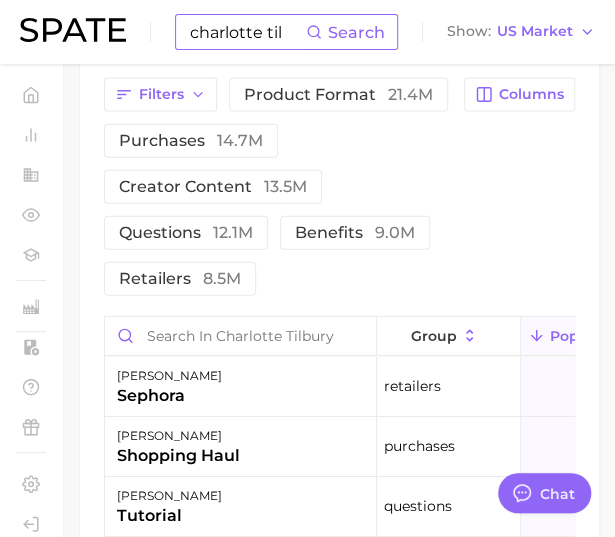 scroll, scrollTop: 1037, scrollLeft: 0, axis: vertical 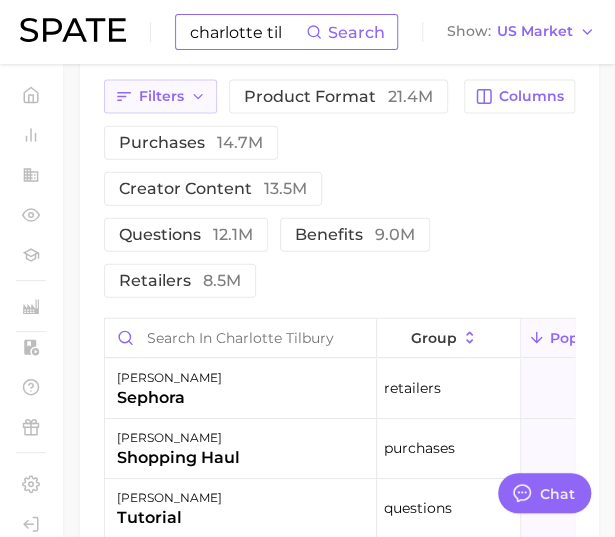 click on "Filters" at bounding box center [161, 96] 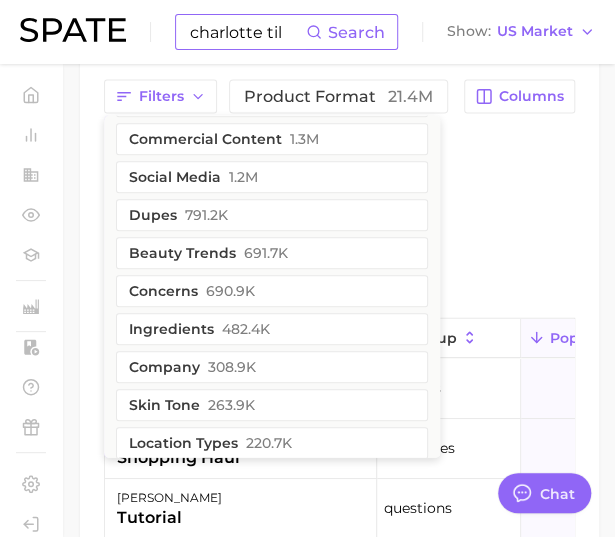 scroll, scrollTop: 356, scrollLeft: 0, axis: vertical 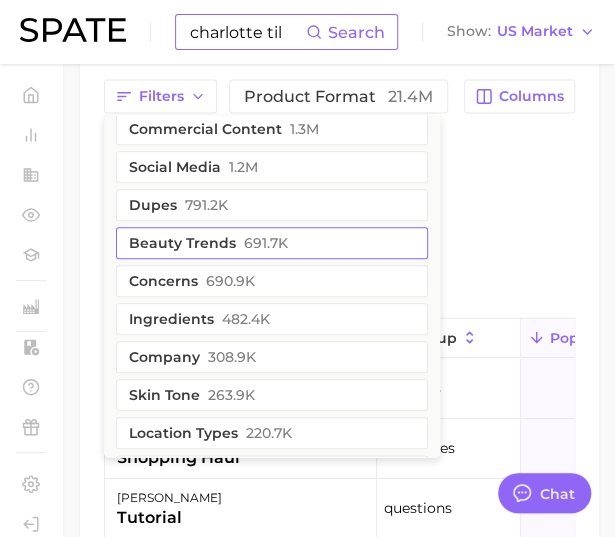 click on "beauty trends   691.7k" at bounding box center (272, 244) 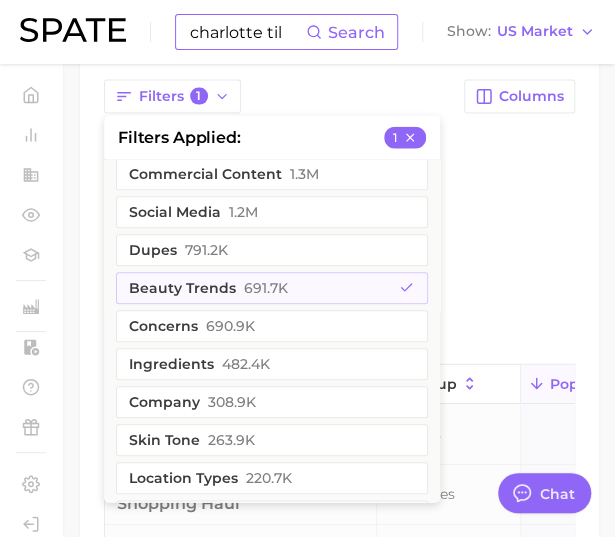 click on "Filters 1 filters applied 1 theme   2.5m influencers   2.3m demographics   2.3m sentiment   2.0m body parts   1.8m holidays   1.6m colors & prints   1.6m geographic location   1.6m routines   1.4m commercial content   1.3m social media   1.2m dupes   791.2k beauty trends   691.7k concerns   690.9k ingredients   482.4k company   308.9k skin tone   263.9k location types   220.7k recipe   127.6k clean beauty   127.4k food ingredients   94.3k hair looks   92.2k taste & composition   39.5k hair type   14.4k diy   14.3k packaging   13.2k eye shape & color   12.6k skin type   3.5k scents   3.2k experts & advisers   2.6k payment modes   134.9 economy   33.8 product format   21.4m purchases   14.7m creator content   13.5m questions   12.1m benefits   9.0m retailers   8.5m Columns" at bounding box center [339, 212] 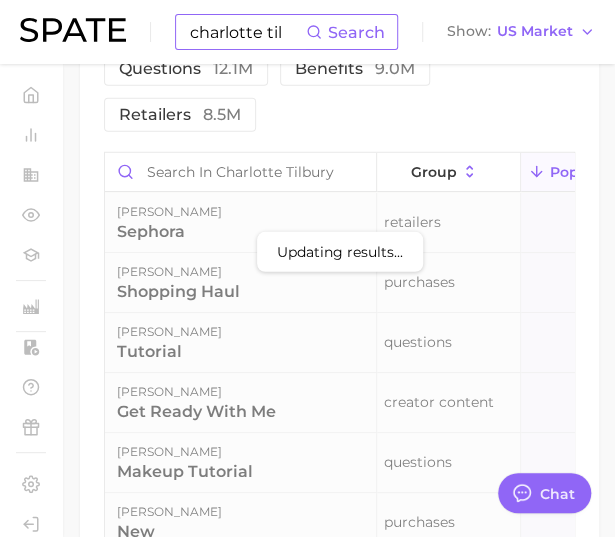 scroll, scrollTop: 1250, scrollLeft: 0, axis: vertical 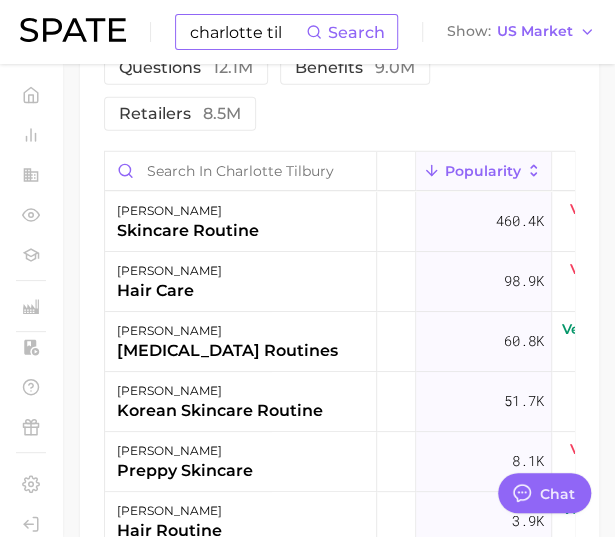 click on "Popularity" at bounding box center (483, 171) 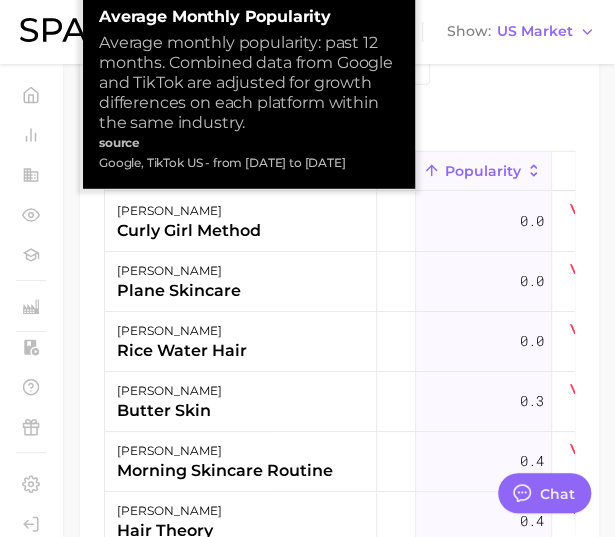 click on "Popularity" at bounding box center [483, 171] 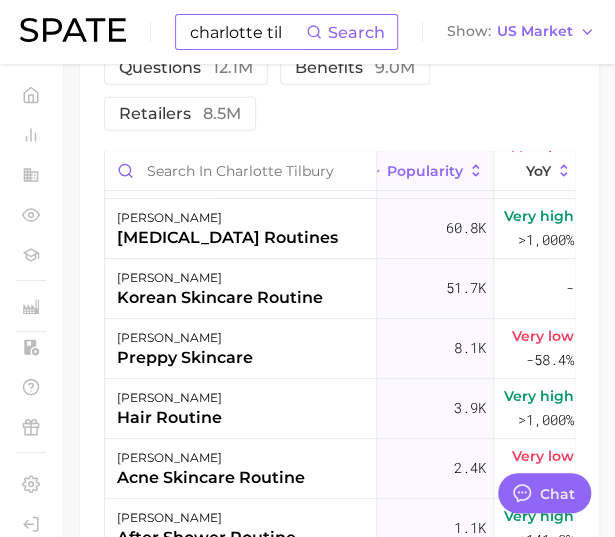 scroll, scrollTop: 0, scrollLeft: 163, axis: horizontal 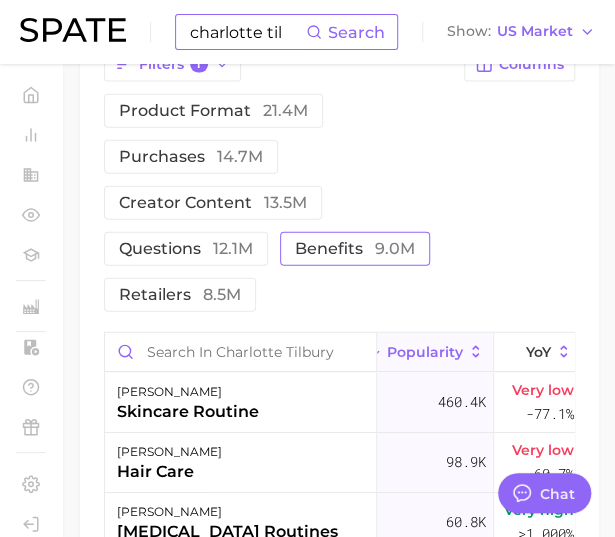 click on "benefits   9.0m" at bounding box center [355, 249] 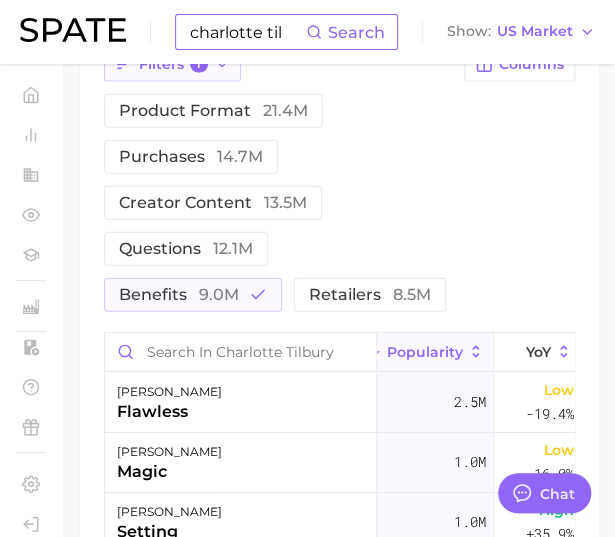 click 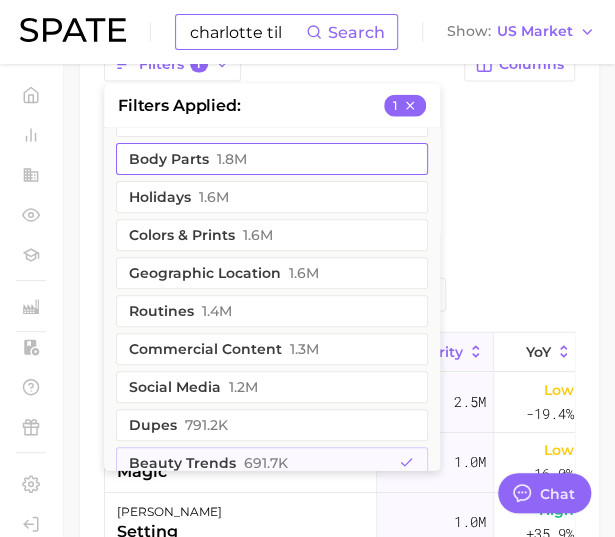 scroll, scrollTop: 327, scrollLeft: 0, axis: vertical 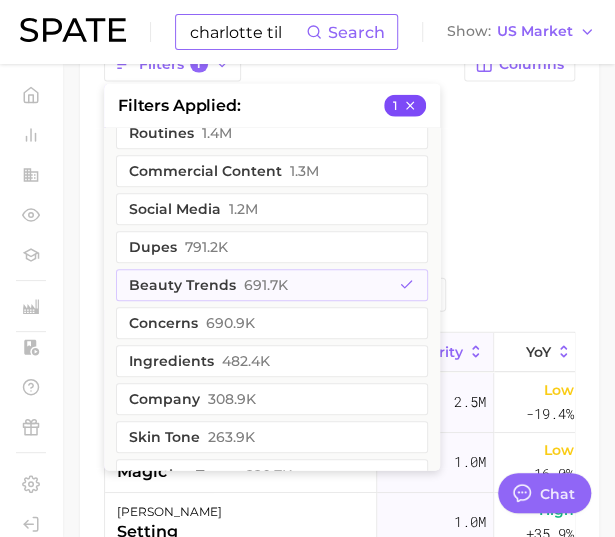 click 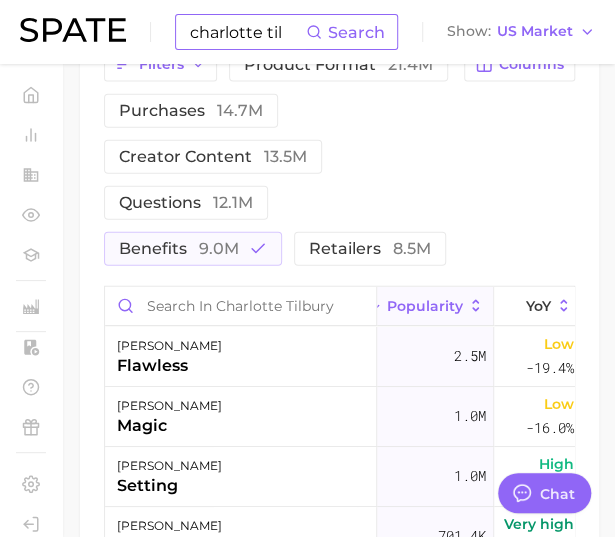 click on "Filters product format   21.4m purchases   14.7m creator content   13.5m questions   12.1m benefits   9.0m retailers   8.5m Columns" at bounding box center (339, 157) 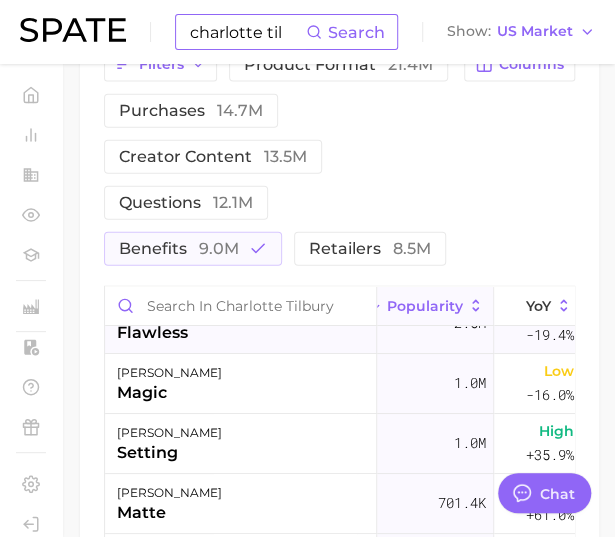scroll, scrollTop: 32, scrollLeft: 163, axis: both 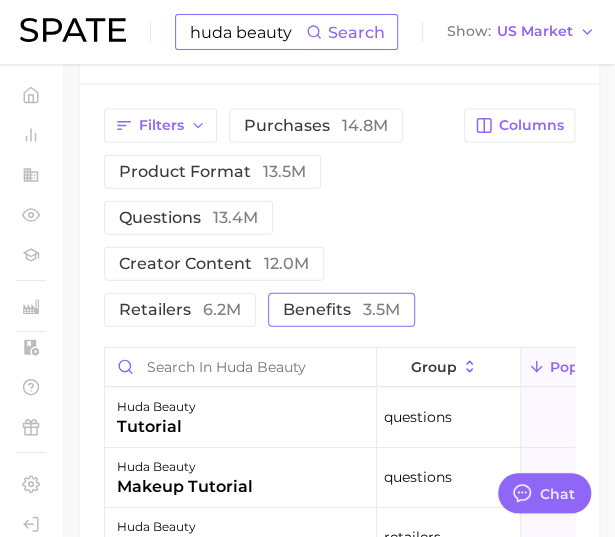 click on "benefits   3.5m" at bounding box center [341, 310] 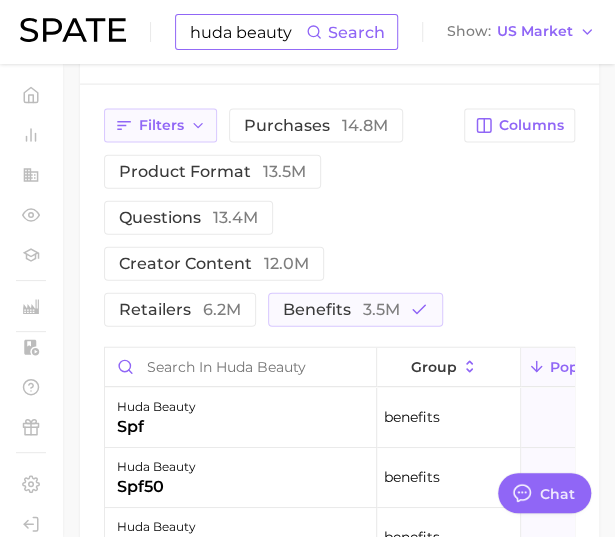 click on "Filters" at bounding box center (160, 126) 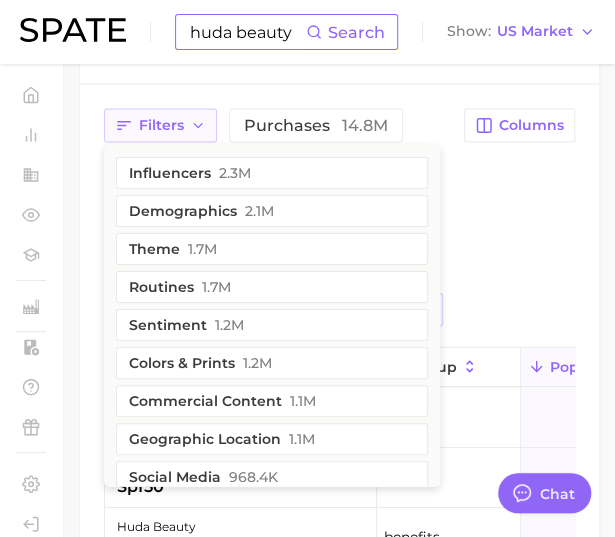 click on "Filters" at bounding box center [160, 126] 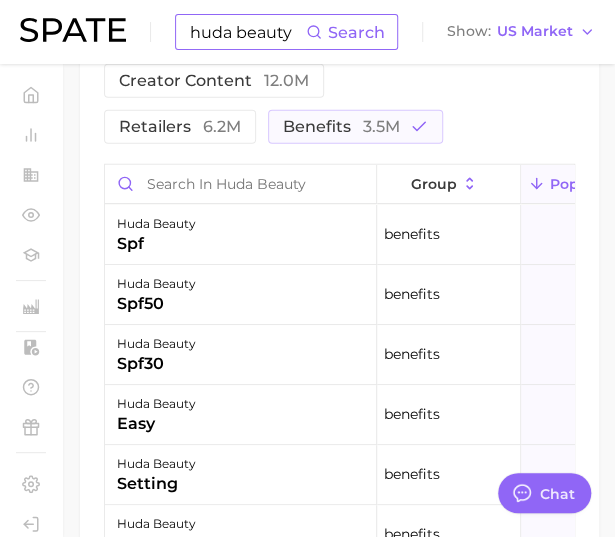scroll, scrollTop: 1197, scrollLeft: 0, axis: vertical 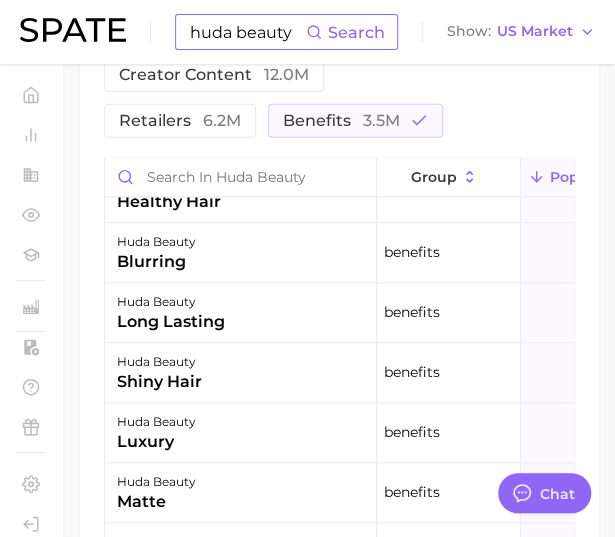 click on "huda beauty" at bounding box center (247, 32) 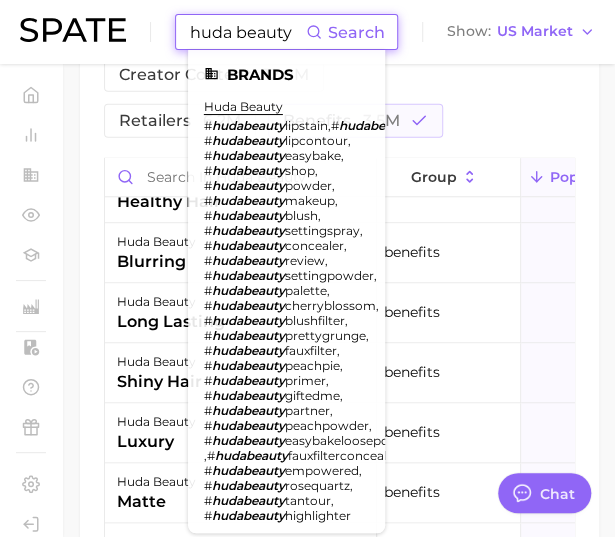 drag, startPoint x: 289, startPoint y: 36, endPoint x: 146, endPoint y: 32, distance: 143.05594 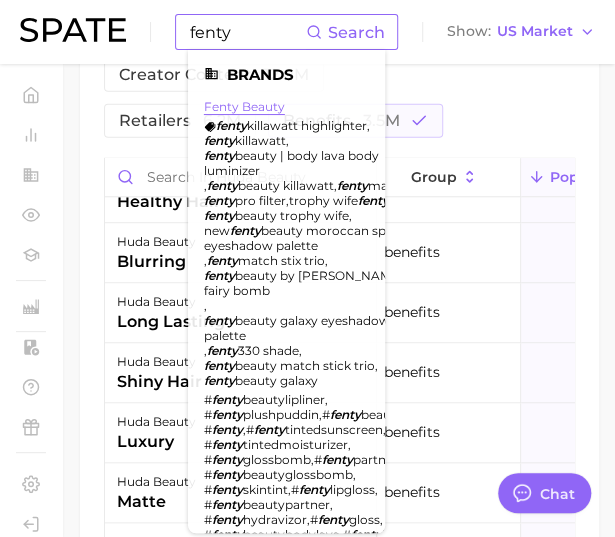 click on "fenty beauty" at bounding box center (244, 106) 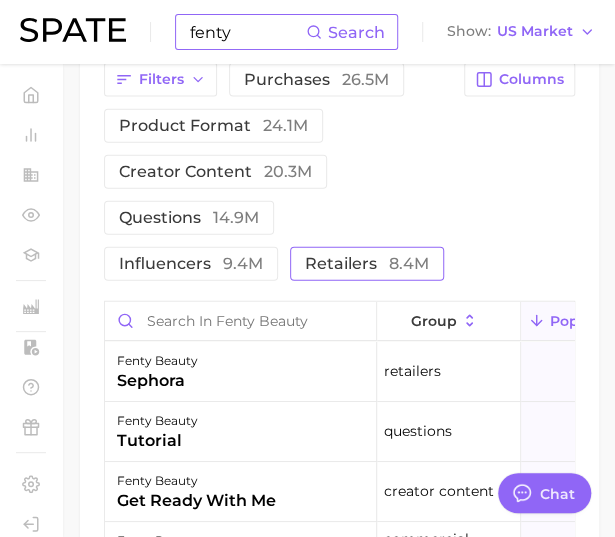 scroll, scrollTop: 1055, scrollLeft: 0, axis: vertical 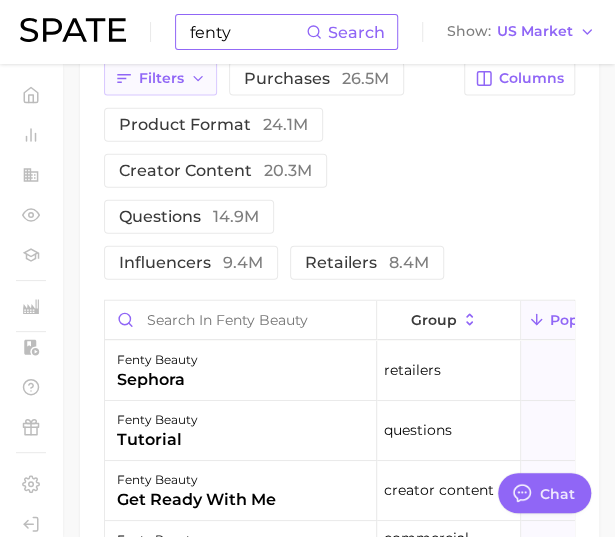 click on "Filters" at bounding box center (161, 78) 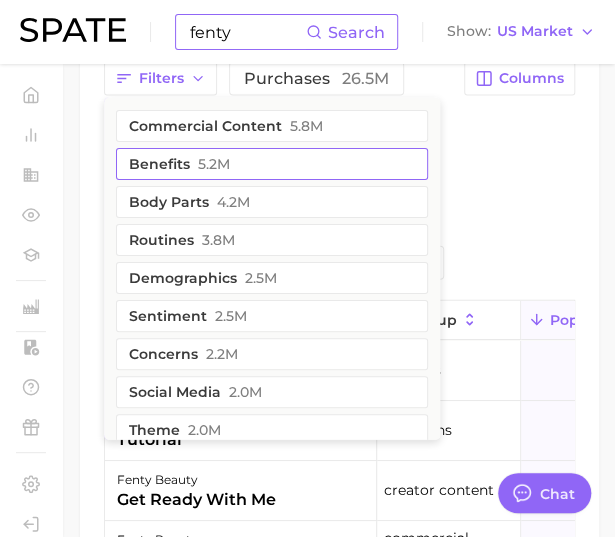 click on "benefits   5.2m" at bounding box center [272, 164] 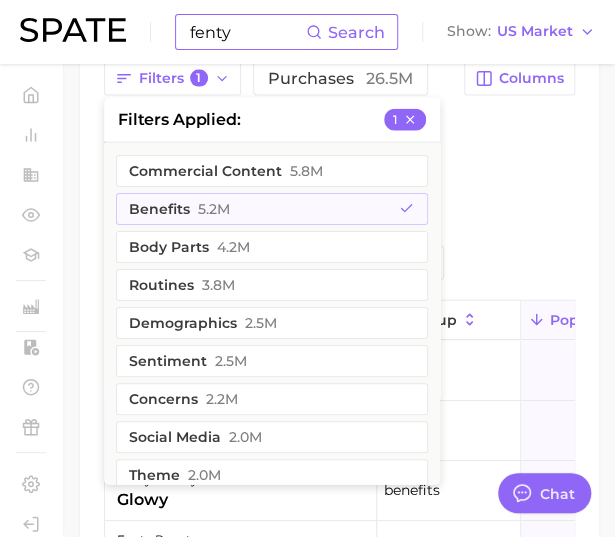 click on "Filters 1 filters applied 1 commercial content   5.8m benefits   5.2m body parts   4.2m routines   3.8m demographics   2.5m sentiment   2.5m concerns   2.2m social media   2.0m theme   2.0m holidays   1.8m colors & prints   1.8m geographic location   1.4m beauty trends   1.3m hair looks   912.9k ingredients   538.6k hair type   526.7k skin tone   400.7k clean beauty   242.5k dupes   177.2k food ingredients   167.3k location types   146.4k company   94.7k taste & composition   53.5k diy   26.4k packaging   20.5k eye shape & color   7.5k scents   7.2k recipe   3.9k experts & advisers   1.3k skin type   206.1 economy   77.9 payment modes   41.2 purchases   26.5m product format   24.1m creator content   20.3m questions   14.9m influencers   9.4m retailers   8.4m Columns" at bounding box center (339, 171) 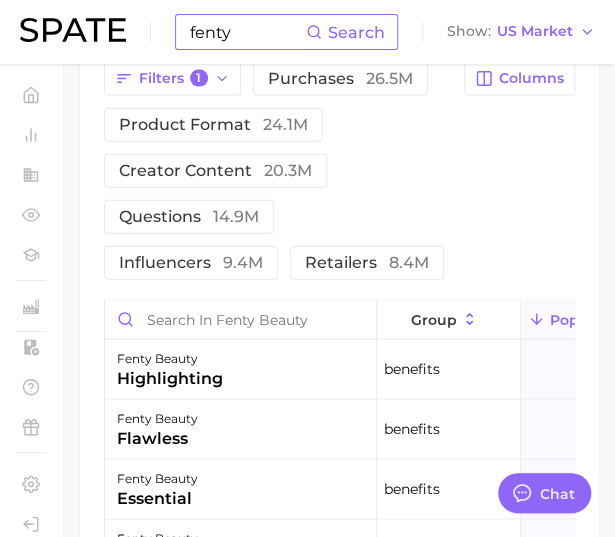 scroll, scrollTop: 1012, scrollLeft: 0, axis: vertical 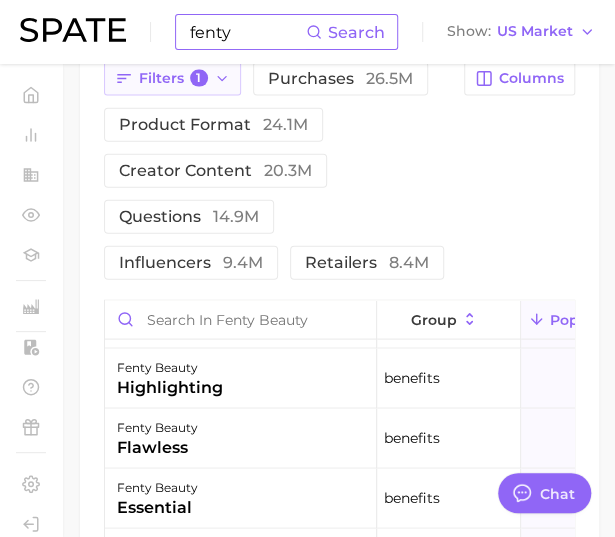click on "Filters 1" at bounding box center (173, 79) 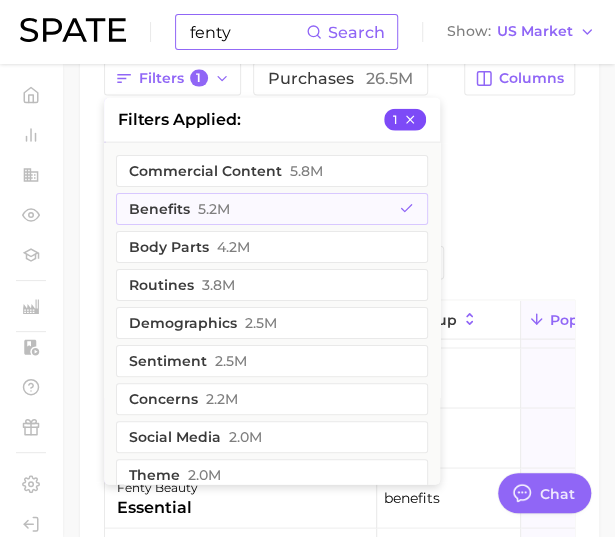 click on "1" at bounding box center (405, 120) 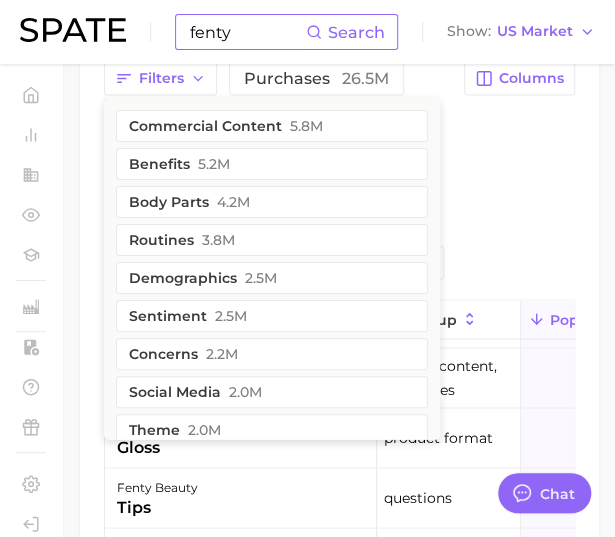scroll, scrollTop: 0, scrollLeft: 0, axis: both 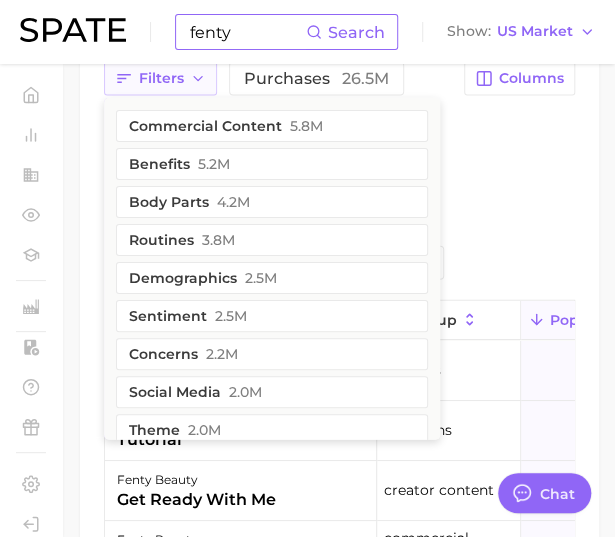 click on "Filters" at bounding box center [160, 79] 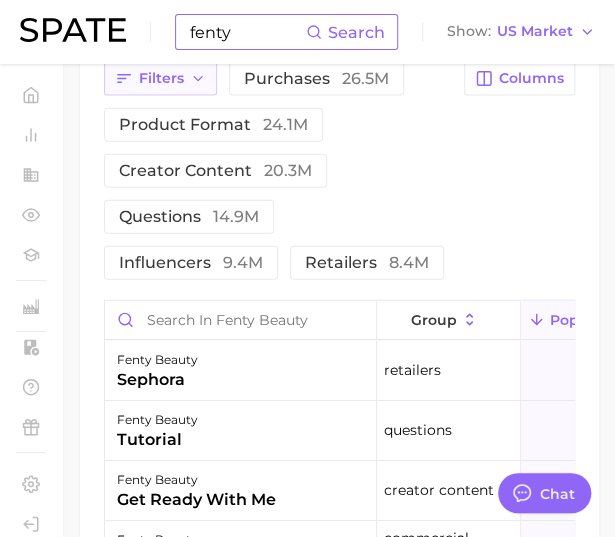 click on "Filters" at bounding box center (160, 79) 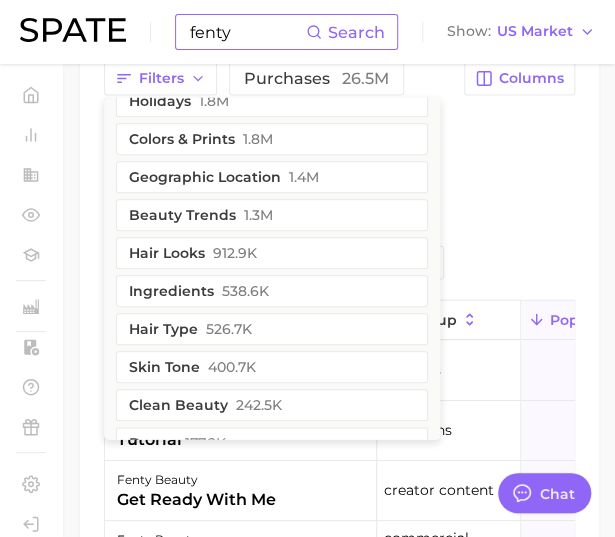 scroll, scrollTop: 367, scrollLeft: 0, axis: vertical 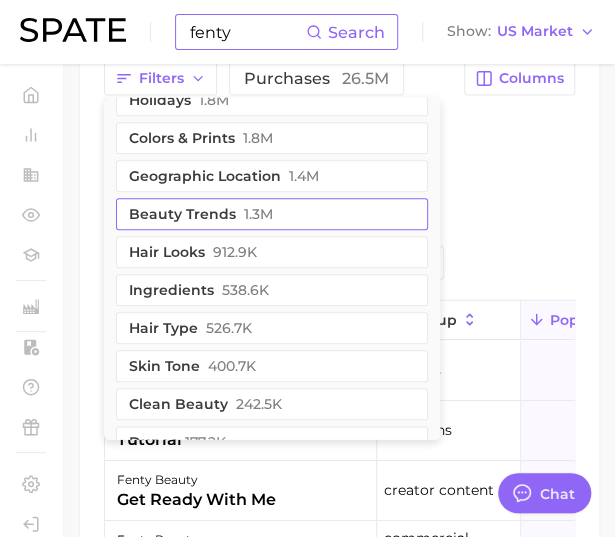 click on "beauty trends   1.3m" at bounding box center [272, 215] 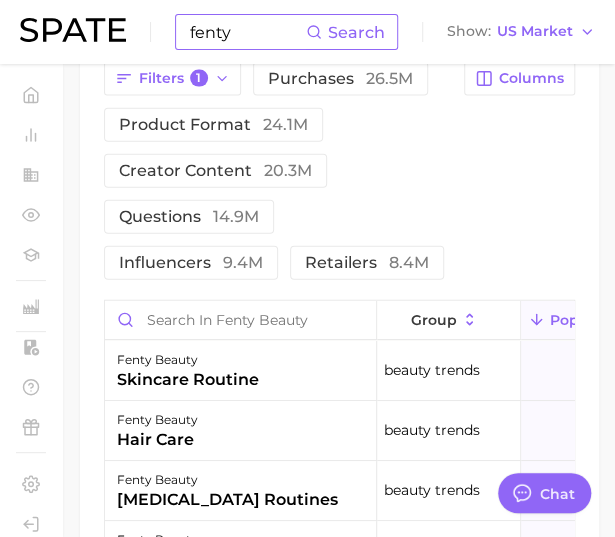 click on "Filters 1 purchases   26.5m product format   24.1m creator content   20.3m questions   14.9m influencers   9.4m retailers   8.4m Columns" at bounding box center (339, 171) 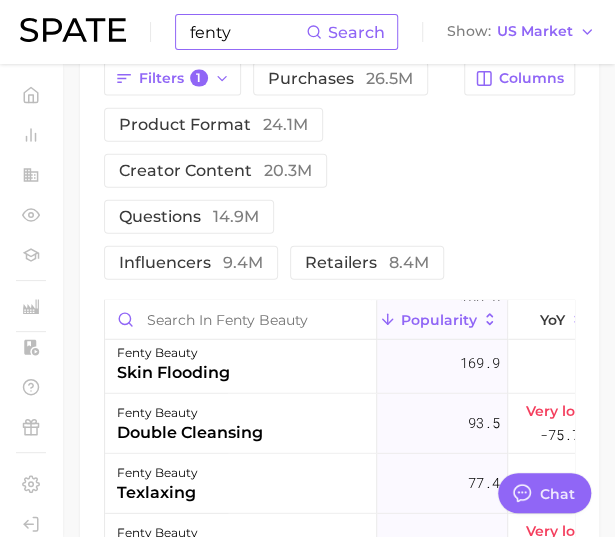 scroll, scrollTop: 1388, scrollLeft: 149, axis: both 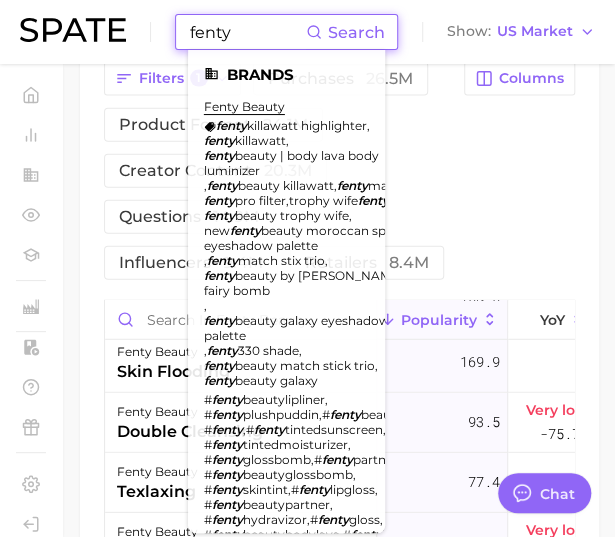 drag, startPoint x: 204, startPoint y: 23, endPoint x: 139, endPoint y: 22, distance: 65.00769 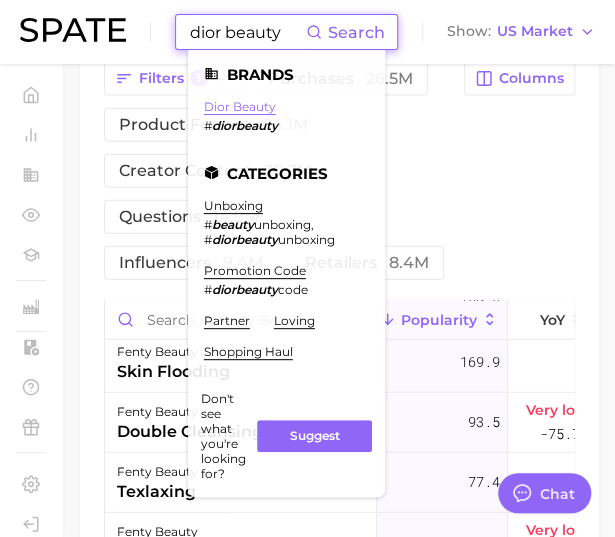 click on "dior beauty" at bounding box center [240, 106] 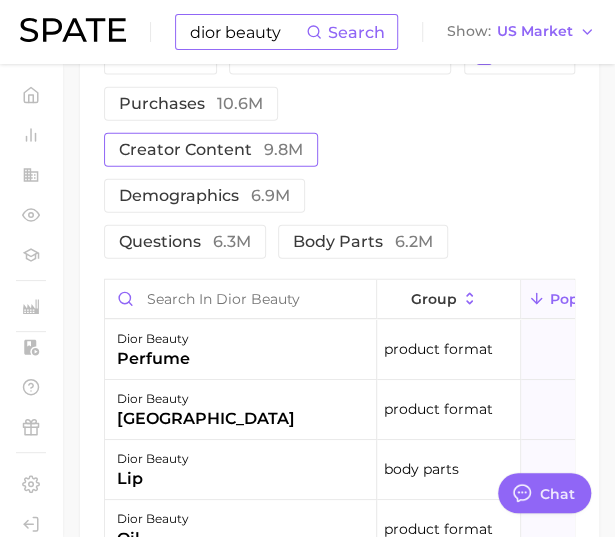 scroll, scrollTop: 1003, scrollLeft: 0, axis: vertical 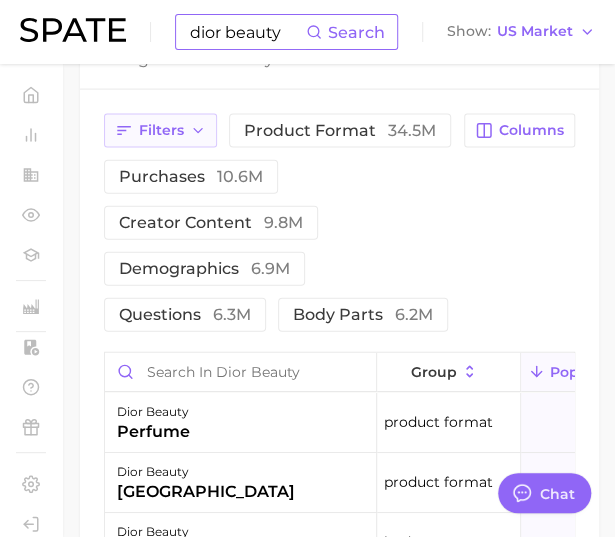 click on "Filters" at bounding box center [160, 131] 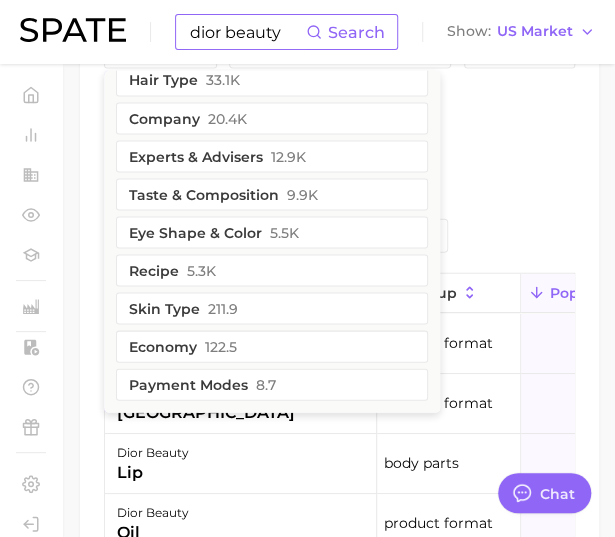 scroll, scrollTop: 1086, scrollLeft: 0, axis: vertical 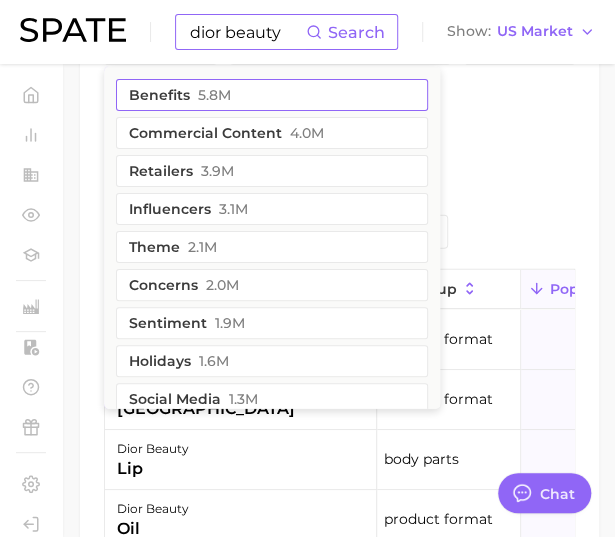 click on "benefits   5.8m" at bounding box center [272, 95] 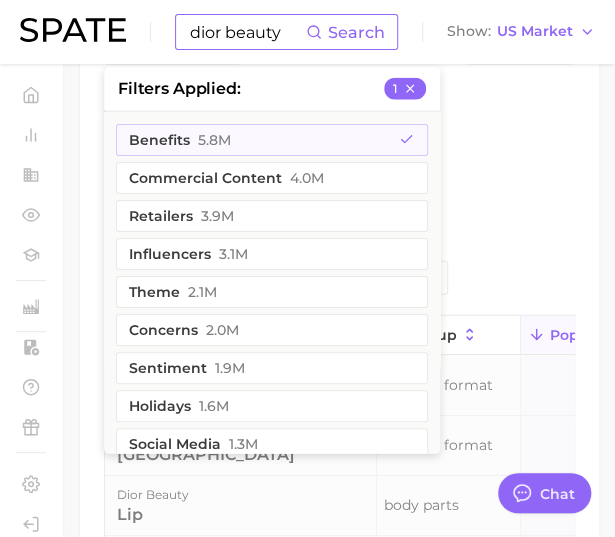 click on "Filters 1 filters applied 1 benefits   5.8m commercial content   4.0m retailers   3.9m influencers   3.1m theme   2.1m concerns   2.0m sentiment   1.9m holidays   1.6m social media   1.3m routines   1.1m geographic location   1.0m beauty trends   990.0k ingredients   985.6k colors & prints   625.6k dupes   351.2k food ingredients   245.3k hair looks   175.9k packaging   146.2k location types   139.0k scents   120.4k skin tone   98.1k clean beauty   81.4k diy   43.2k hair type   33.1k company   20.4k experts & advisers   12.9k taste & composition   9.9k eye shape & color   5.5k recipe   5.3k skin type   211.9 economy   122.5 payment modes   8.7 product format   34.5m purchases   10.6m creator content   9.8m demographics   6.9m questions   6.3m body parts   6.2m Columns" at bounding box center [339, 163] 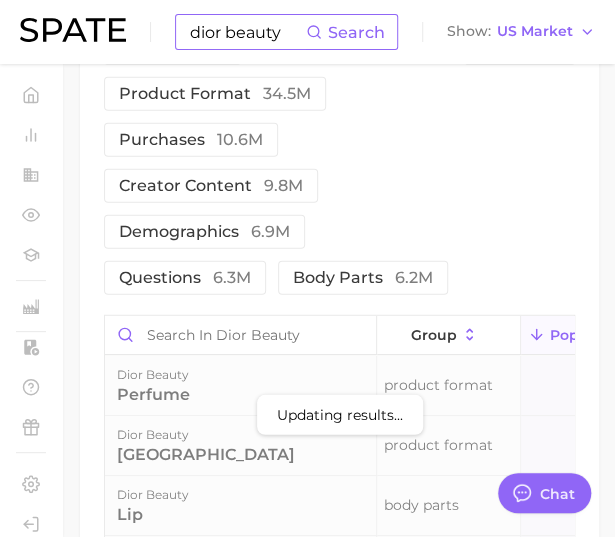 scroll, scrollTop: 1214, scrollLeft: 0, axis: vertical 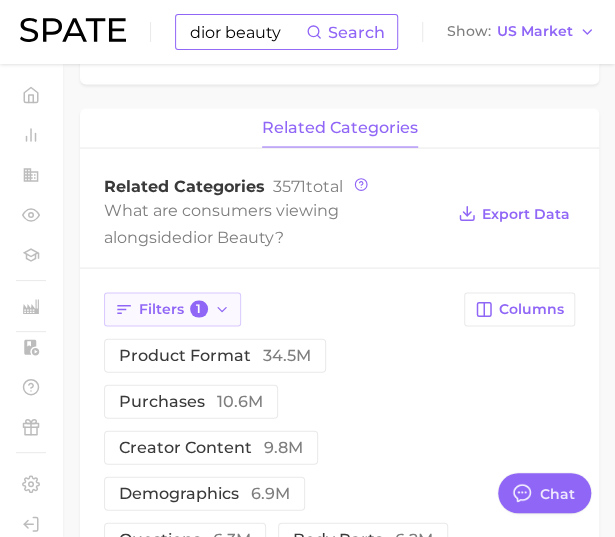 click on "Filters 1" at bounding box center (172, 309) 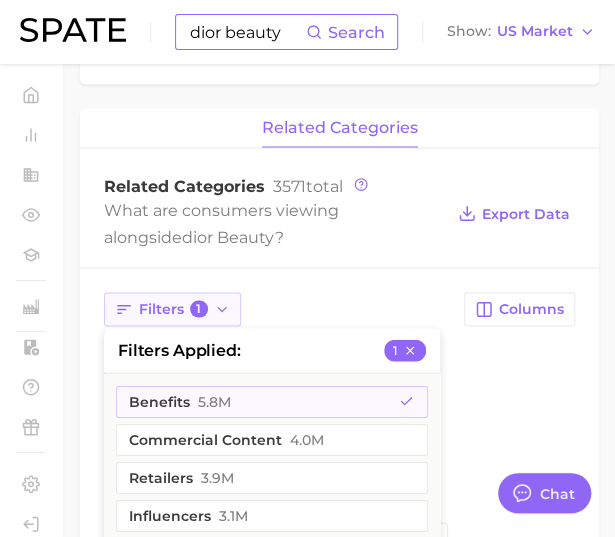 scroll, scrollTop: 950, scrollLeft: 0, axis: vertical 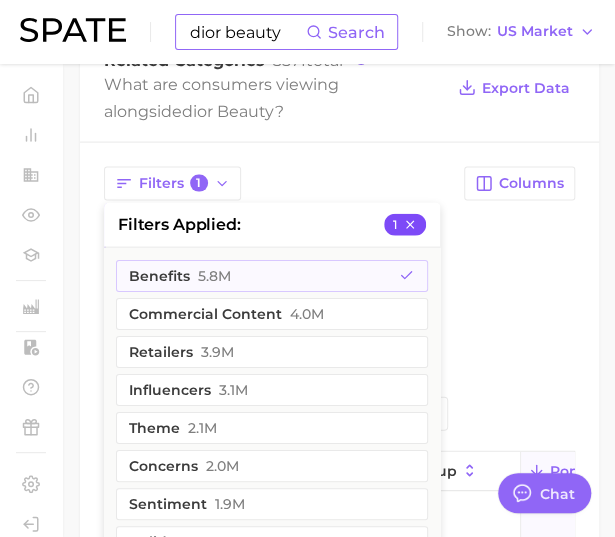 click 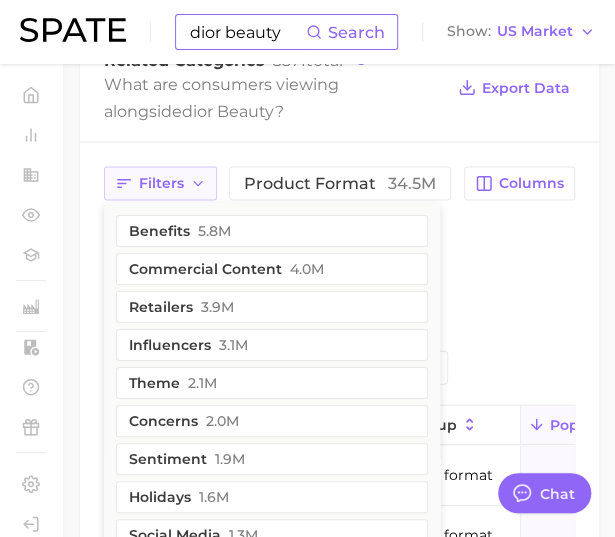 click 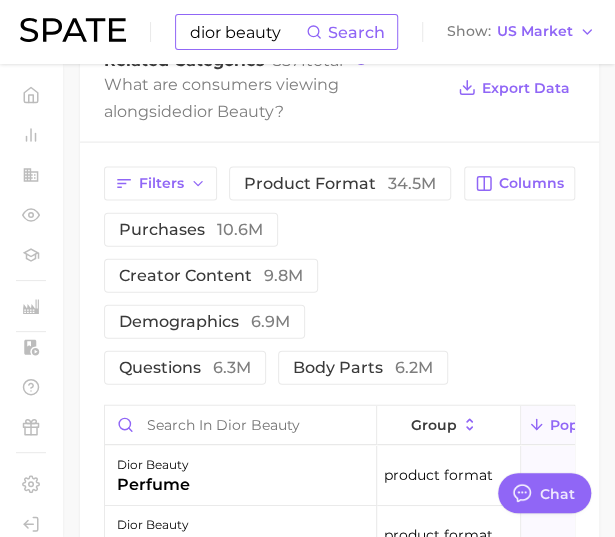 click on "Filters product format   34.5m purchases   10.6m creator content   9.8m demographics   6.9m questions   6.3m body parts   6.2m Columns group Popularity YoY QoQ dior beauty perfume product format 12.1m High +17.0% -0.8% dior beauty cologne product format 5.6m Medium -10.0% -8.3% dior beauty lip body parts 5.5m Low -37.3% -5.5% dior beauty oil product format 4.4m Low -40.8% -5.2% dior beauty viral creator content, purchases 3.3m Medium -5.3% +69.8% dior beauty men demographics 3.0m Very high +50.6% +19.4% dior beauty ad commercial content 2.6m Medium -8.0% +21.5% dior beauty sephora retailers 2.4m Low -19.4% +48.3% dior beauty tutorial questions 2.0m Medium -6.4% +39.0% dior beauty shopping haul purchases 1.8m Low -35.5% +104.8% dior beauty makeup tutorial questions 1.6m Medium -10.9% -34.6% dior beauty elixir product format 1.6m High +30.6% +7.9% dior beauty poison concerns 1.4m Medium -6.8% +8.6% dior beauty glow benefits 1.4m Medium -8.3% -4.5% dior beauty unboxing creator content 1.3m Low -48.2% +68.0% 1.3m" at bounding box center [339, 554] 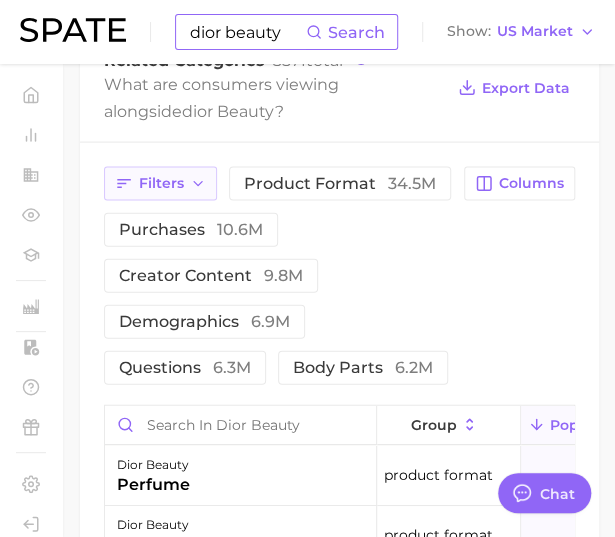 click on "Filters" at bounding box center [161, 183] 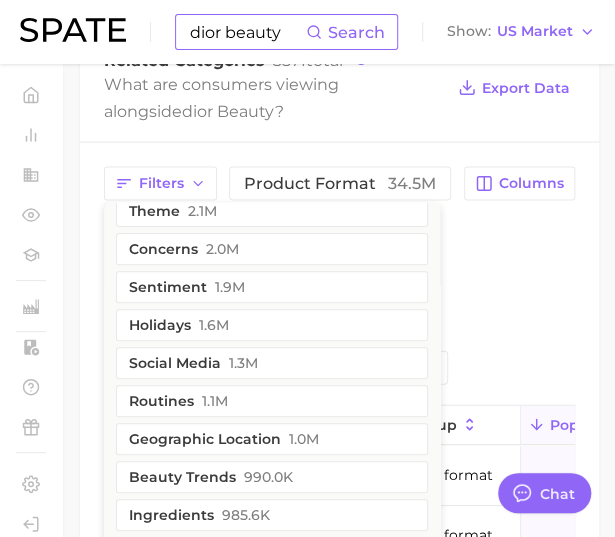 scroll, scrollTop: 168, scrollLeft: 0, axis: vertical 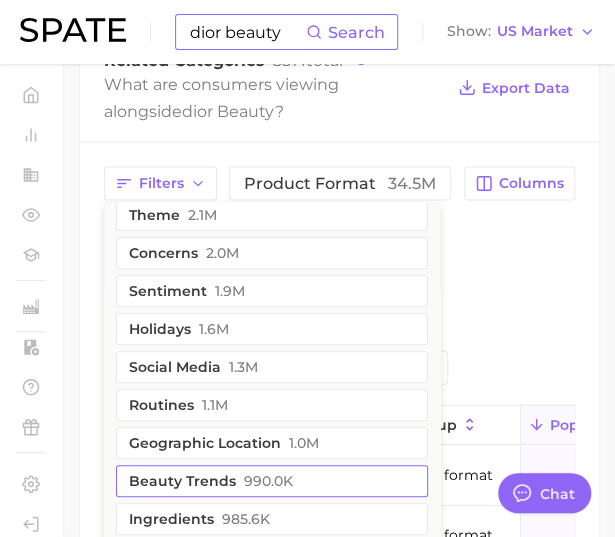 click on "beauty trends   990.0k" at bounding box center [272, 481] 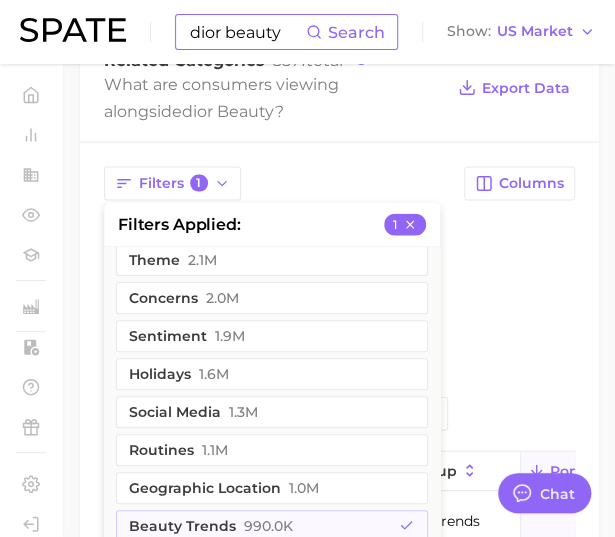click on "Filters 1 filters applied 1 benefits   5.8m commercial content   4.0m retailers   3.9m influencers   3.1m theme   2.1m concerns   2.0m sentiment   1.9m holidays   1.6m social media   1.3m routines   1.1m geographic location   1.0m beauty trends   990.0k ingredients   985.6k colors & prints   625.6k dupes   351.2k food ingredients   245.3k hair looks   175.9k packaging   146.2k location types   139.0k scents   120.4k skin tone   98.1k clean beauty   81.4k diy   43.2k hair type   33.1k company   20.4k experts & advisers   12.9k taste & composition   9.9k eye shape & color   5.5k recipe   5.3k skin type   211.9 economy   122.5 payment modes   8.7 product format   34.5m purchases   10.6m creator content   9.8m demographics   6.9m questions   6.3m body parts   6.2m Columns" at bounding box center (339, 299) 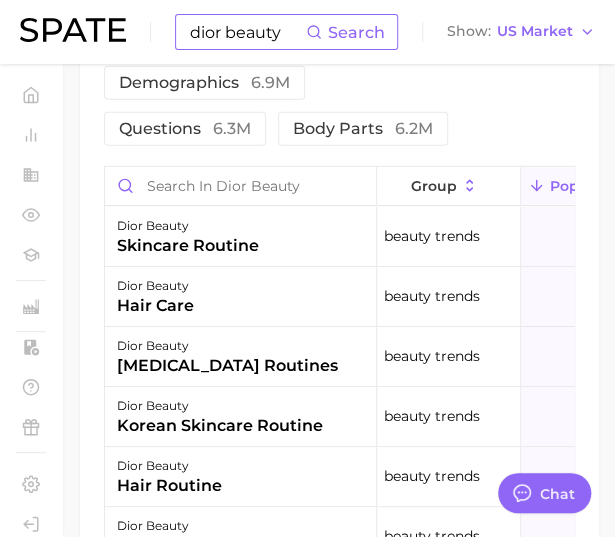 scroll, scrollTop: 1240, scrollLeft: 0, axis: vertical 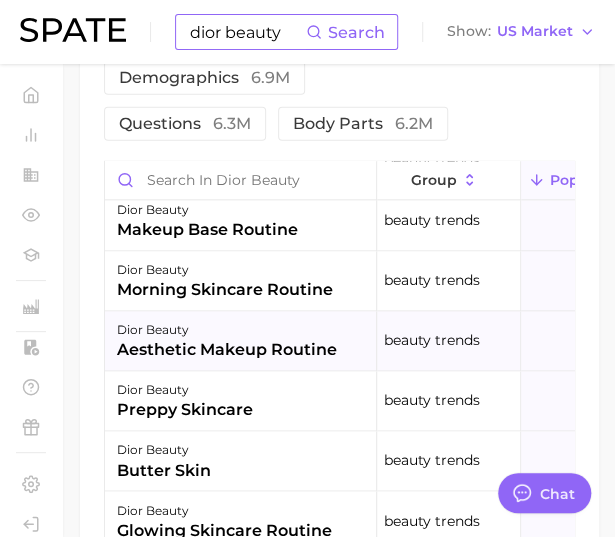 click on "dior beauty aesthetic makeup routine" at bounding box center (241, 342) 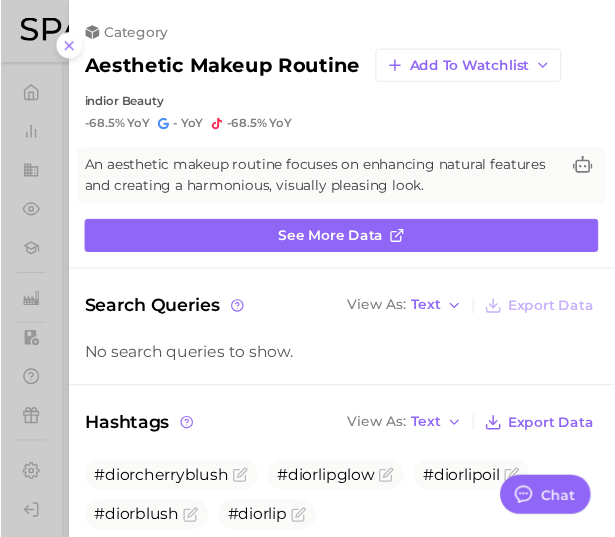 scroll, scrollTop: 0, scrollLeft: 0, axis: both 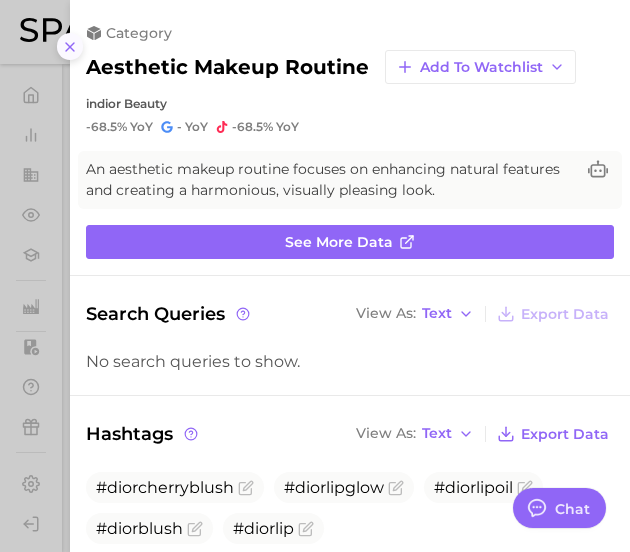 click at bounding box center (70, 46) 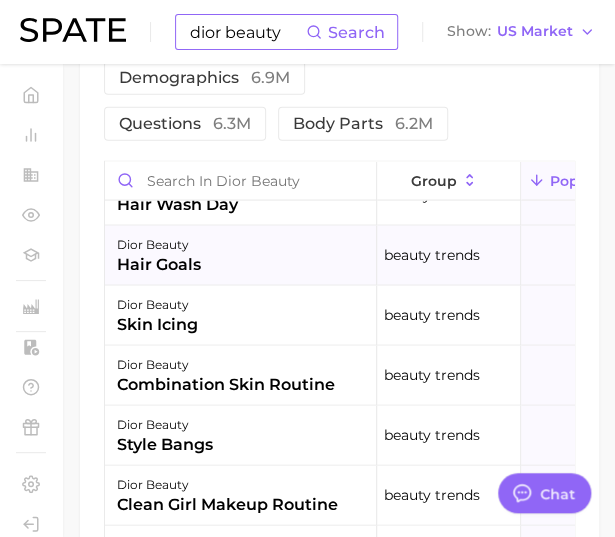 scroll, scrollTop: 997, scrollLeft: 0, axis: vertical 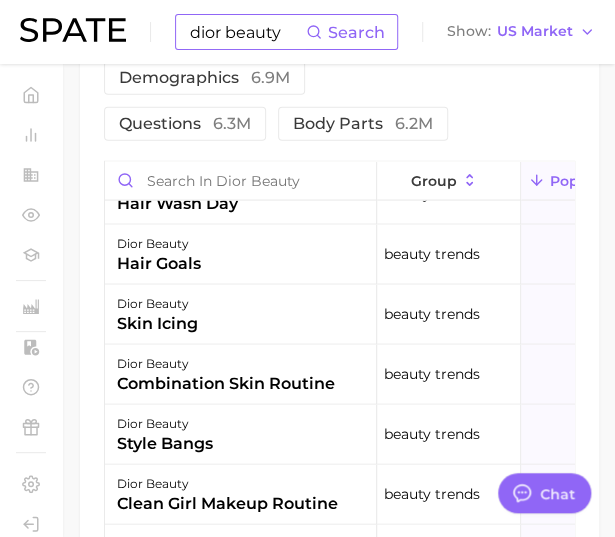 click on "dior beauty" at bounding box center [247, 32] 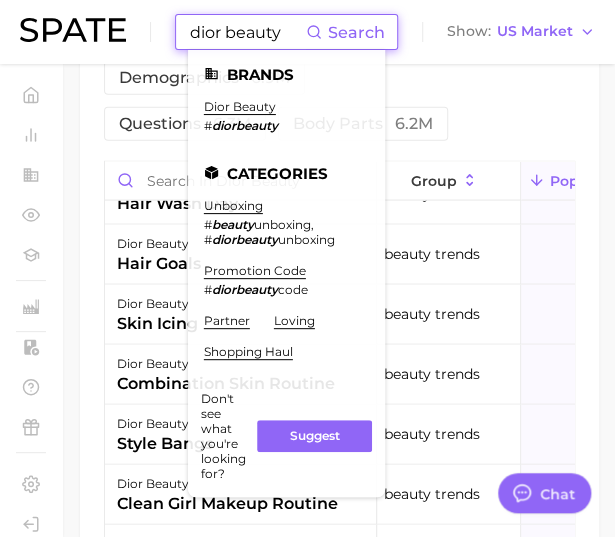 drag, startPoint x: 288, startPoint y: 35, endPoint x: 170, endPoint y: 35, distance: 118 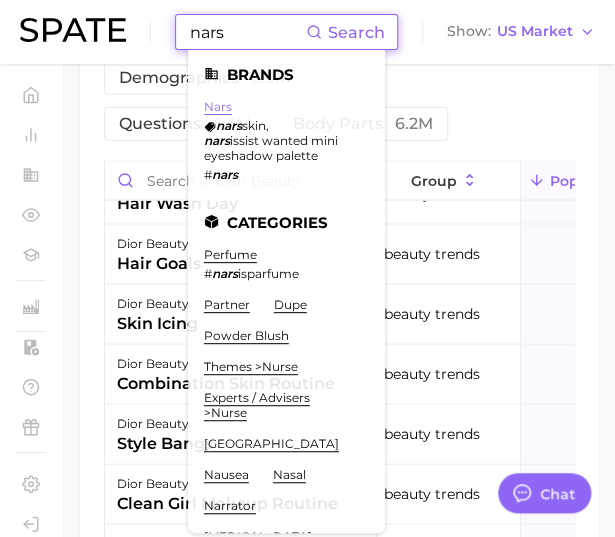 click on "nars" at bounding box center (218, 106) 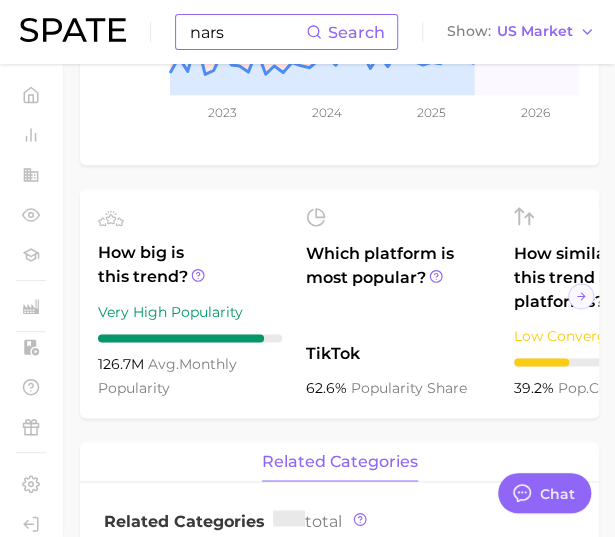 scroll, scrollTop: 468, scrollLeft: 0, axis: vertical 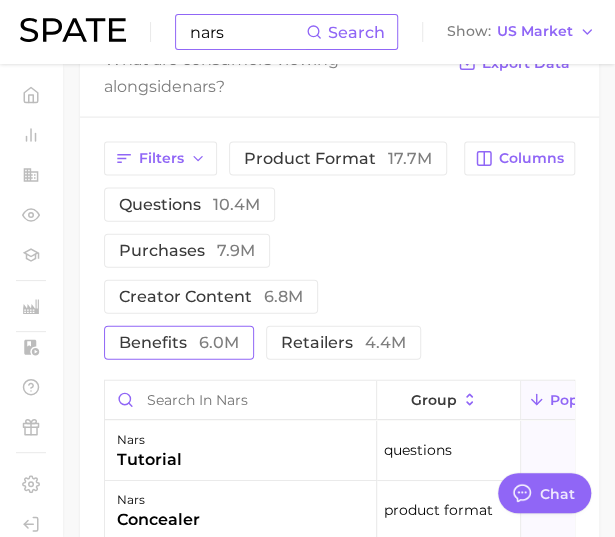 click on "benefits   6.0m" at bounding box center (179, 343) 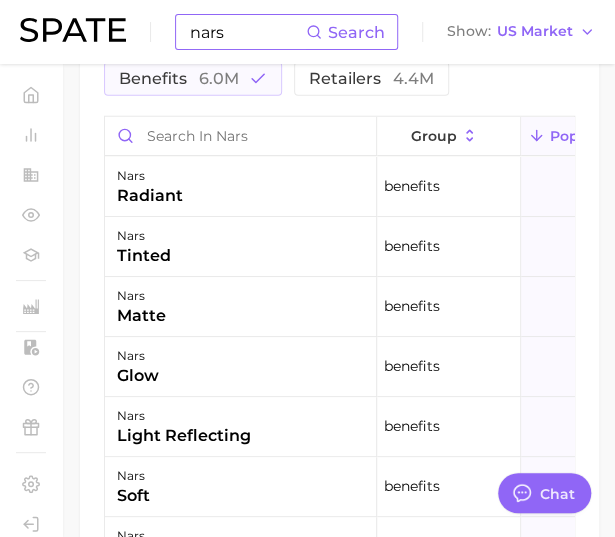 scroll, scrollTop: 1217, scrollLeft: 0, axis: vertical 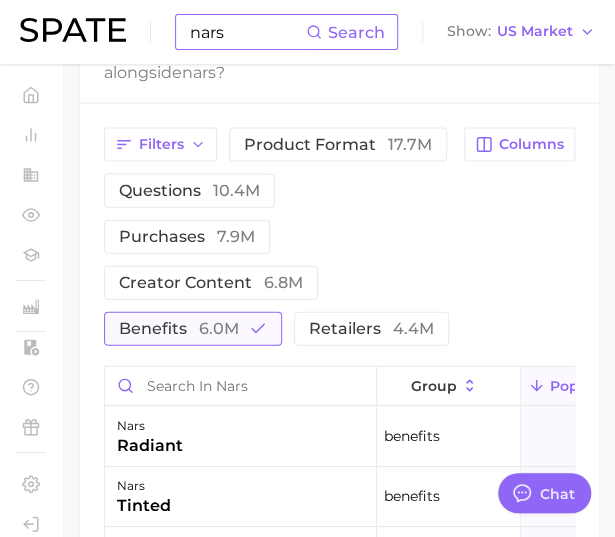 click on "6.0m" at bounding box center (219, 328) 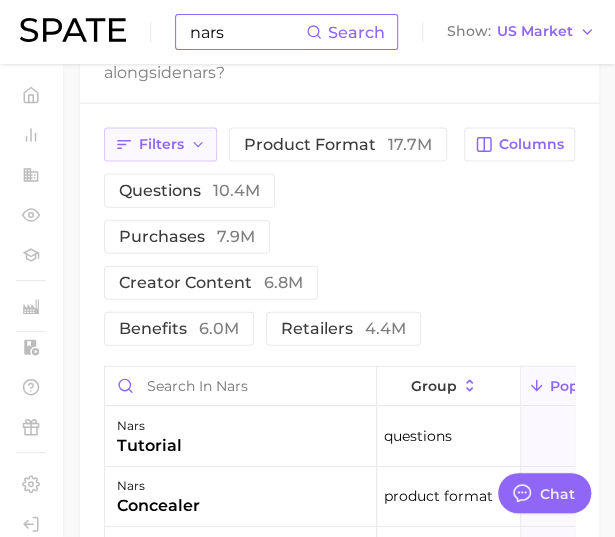 click on "Filters" at bounding box center [161, 144] 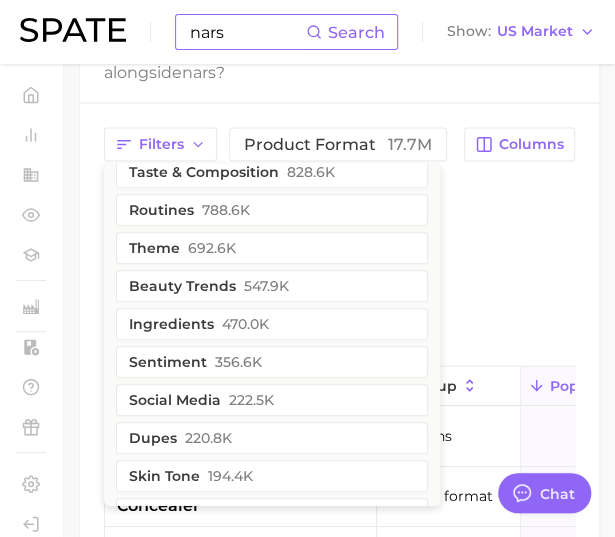 scroll, scrollTop: 286, scrollLeft: 0, axis: vertical 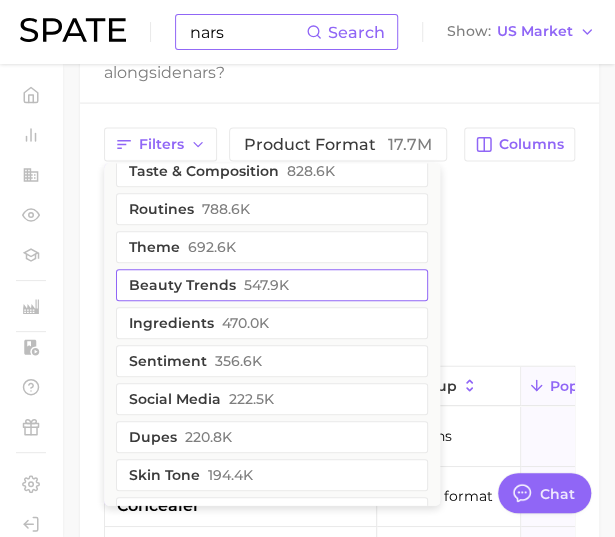 click on "beauty trends   547.9k" at bounding box center (272, 286) 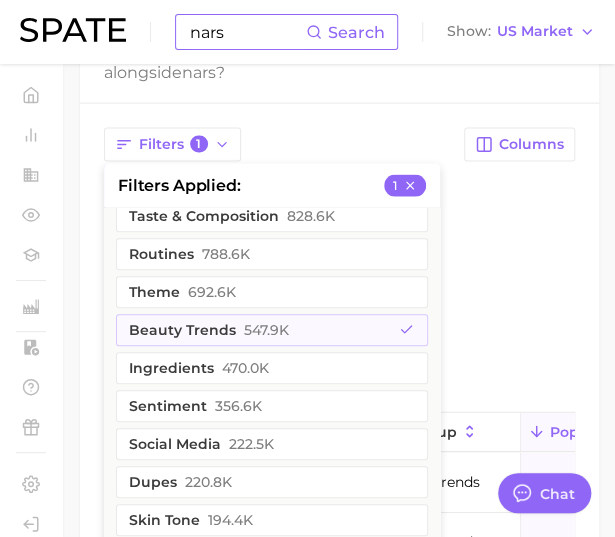 click on "Filters 1 filters applied 1 commercial content   3.3m colors & prints   2.5m concerns   1.2m influencers   1.2m geographic location   1.0m body parts   882.3k demographics   863.7k taste & composition   828.6k routines   788.6k theme   692.6k beauty trends   547.9k ingredients   470.0k sentiment   356.6k social media   222.5k dupes   220.8k skin tone   194.4k clean beauty   178.4k holidays   161.1k hair looks   98.6k food ingredients   40.2k recipe   39.7k location types   32.6k packaging   25.6k company   17.6k diy   5.8k hair type   5.3k eye shape & color   4.4k scents   3.1k skin type   2.7k experts & advisers   1.5k economy   166.3 product format   17.7m questions   10.4m purchases   7.9m creator content   6.8m benefits   6.0m retailers   4.4m Columns" at bounding box center [339, 260] 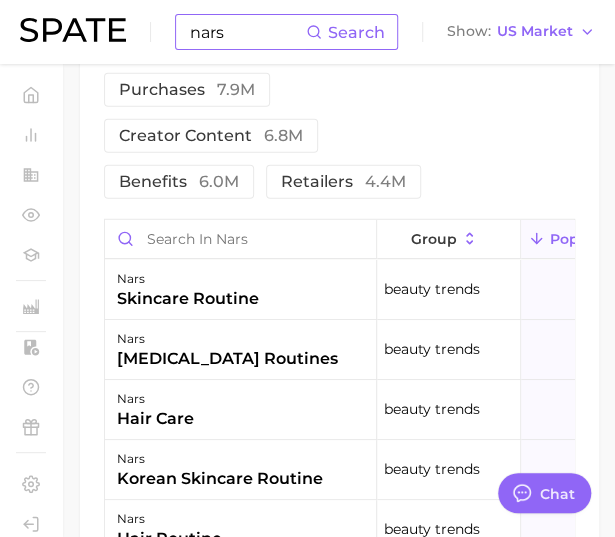 scroll, scrollTop: 1165, scrollLeft: 0, axis: vertical 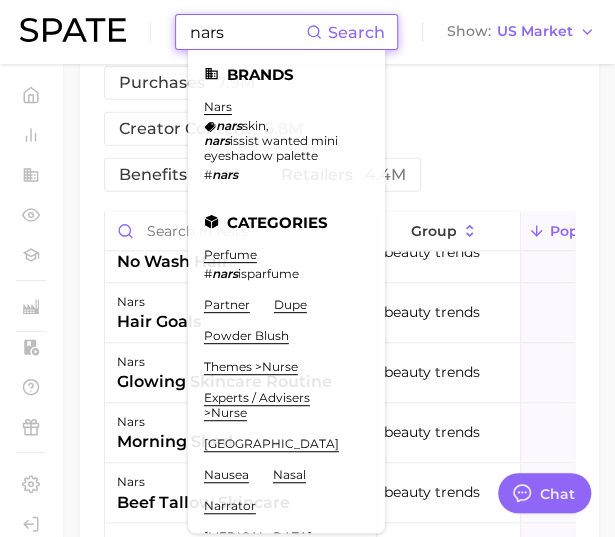 drag, startPoint x: 245, startPoint y: 33, endPoint x: 142, endPoint y: 29, distance: 103.077644 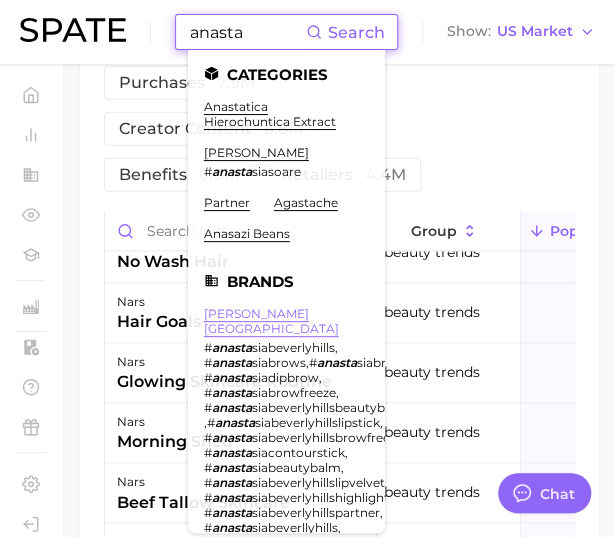 type on "anasta" 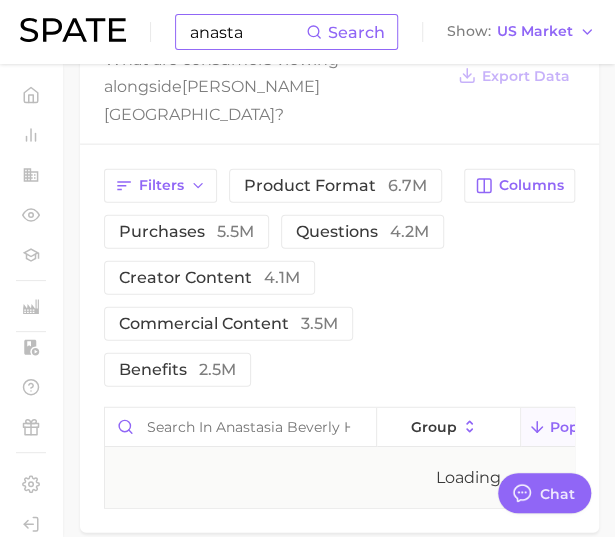 scroll, scrollTop: 999, scrollLeft: 0, axis: vertical 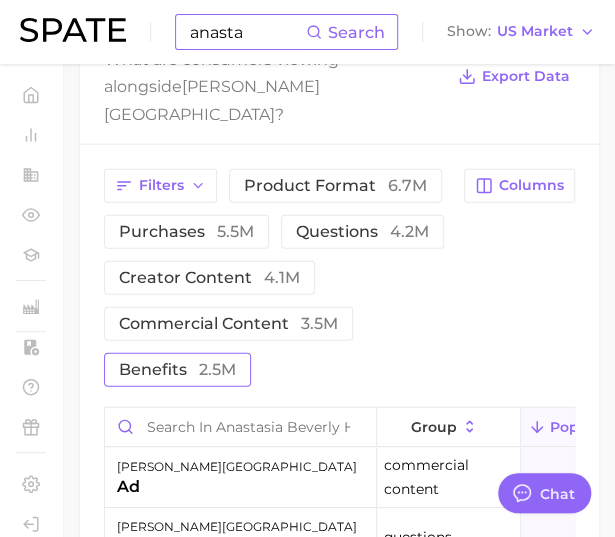 click on "benefits   2.5m" at bounding box center (177, 370) 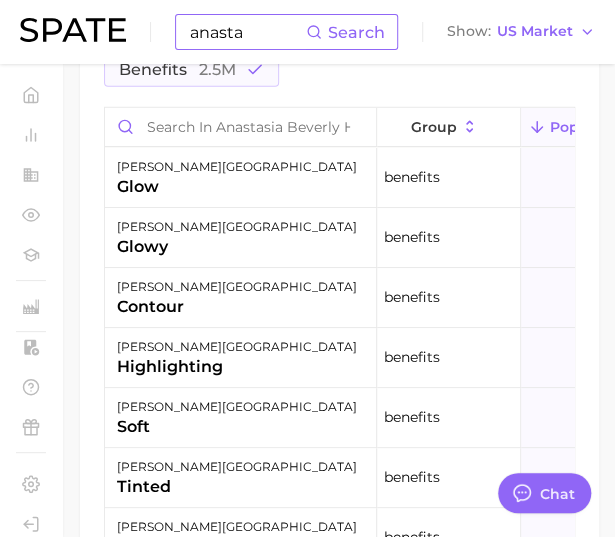 scroll, scrollTop: 1300, scrollLeft: 0, axis: vertical 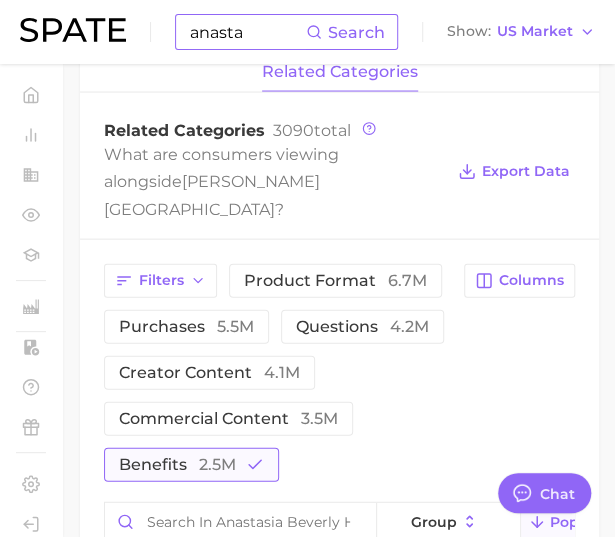 click 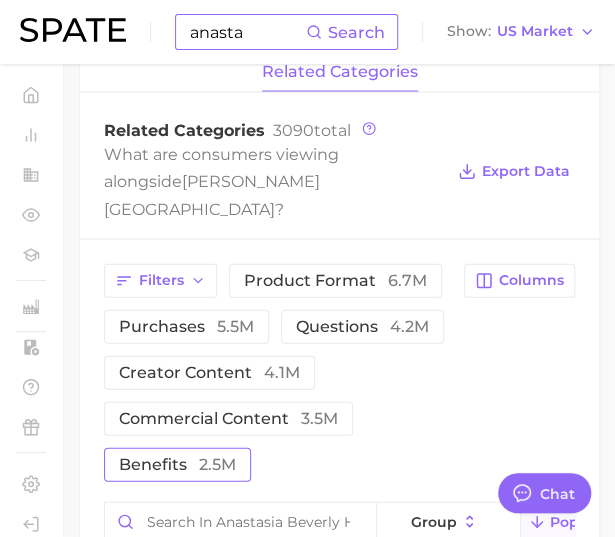click on "Filters product format   6.7m purchases   5.5m questions   4.2m creator content   4.1m commercial content   3.5m benefits   2.5m" at bounding box center (278, 372) 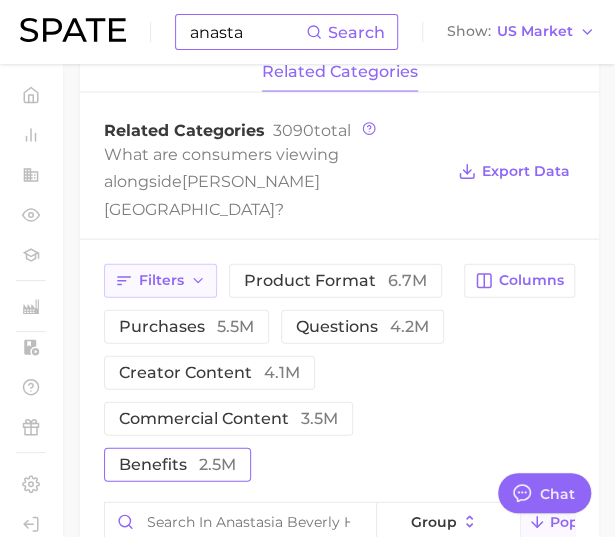 click on "Filters" at bounding box center (160, 280) 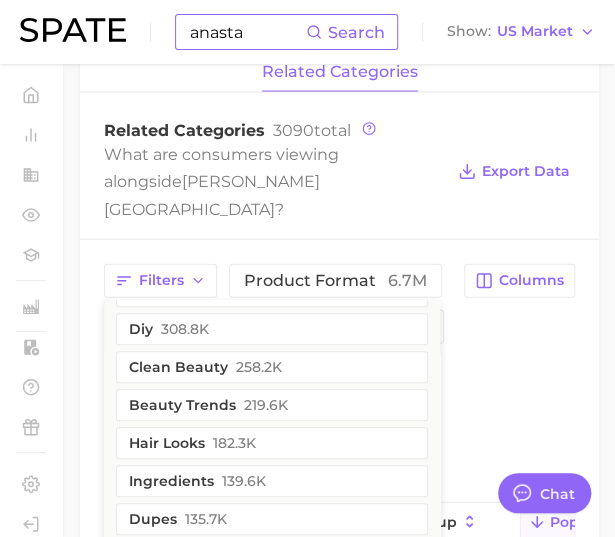 scroll, scrollTop: 455, scrollLeft: 0, axis: vertical 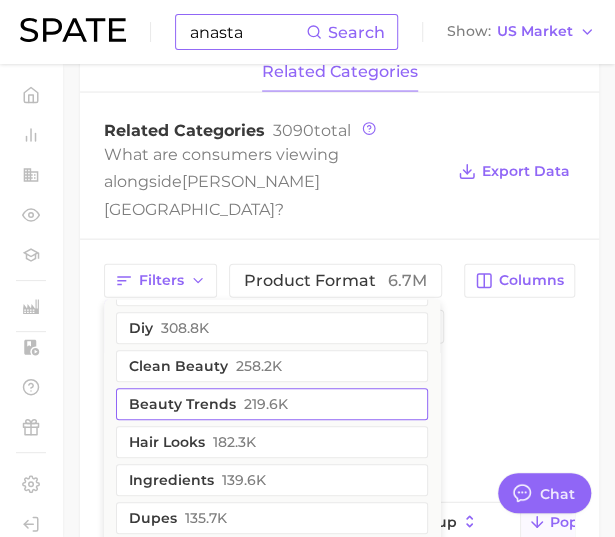 click on "beauty trends   219.6k" at bounding box center [272, 404] 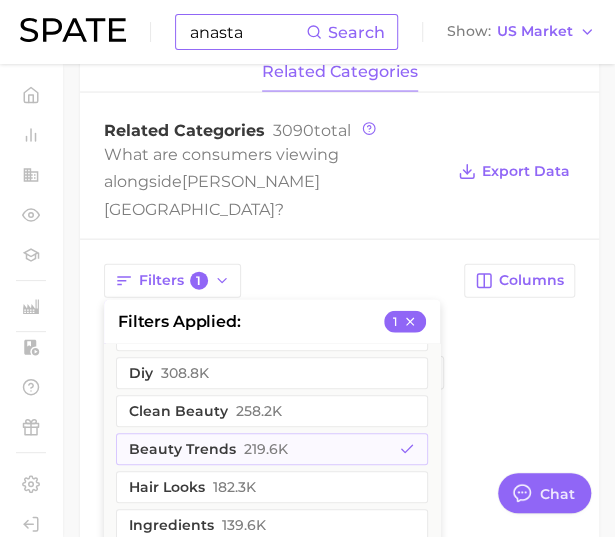 click on "Filters 1 filters applied 1 influencers   1.9m body parts   1.7m demographics   949.1k routines   917.7k retailers   896.4k social media   745.8k holidays   546.3k sentiment   490.1k geographic location   445.2k theme   395.9k colors & prints   367.9k concerns   317.2k diy   308.8k clean beauty   258.2k beauty trends   219.6k hair looks   182.3k ingredients   139.6k dupes   135.7k skin tone   115.0k hair type   103.2k food ingredients   26.6k location types   25.9k company   7.8k eye shape & color   7.1k skin type   3.2k recipe   2.8k packaging   880.8 economy   617.9 scents   395.4 taste & composition   287.3 experts & advisers   279.5 payment modes   23.6 product format   6.7m purchases   5.5m questions   4.2m creator content   4.1m commercial content   3.5m benefits   2.5m Columns" at bounding box center [339, 395] 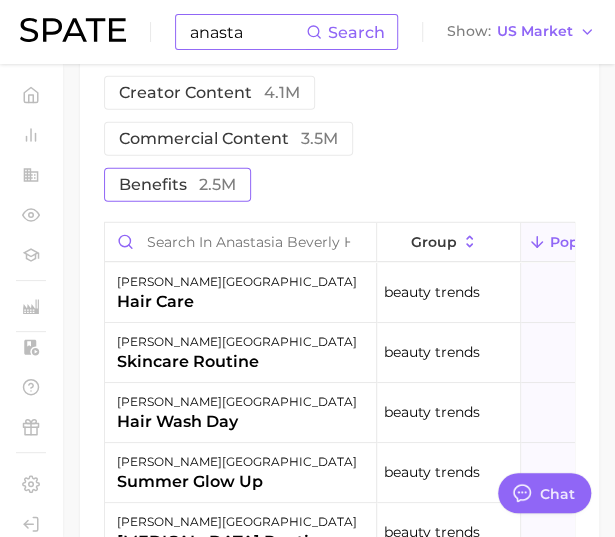 scroll, scrollTop: 1234, scrollLeft: 0, axis: vertical 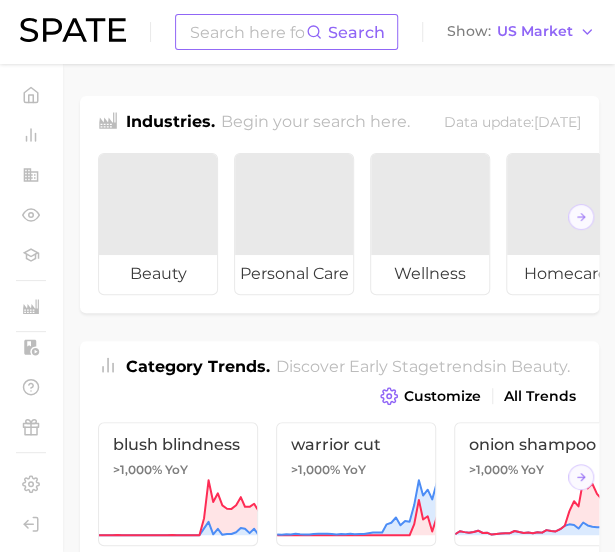 click at bounding box center (247, 32) 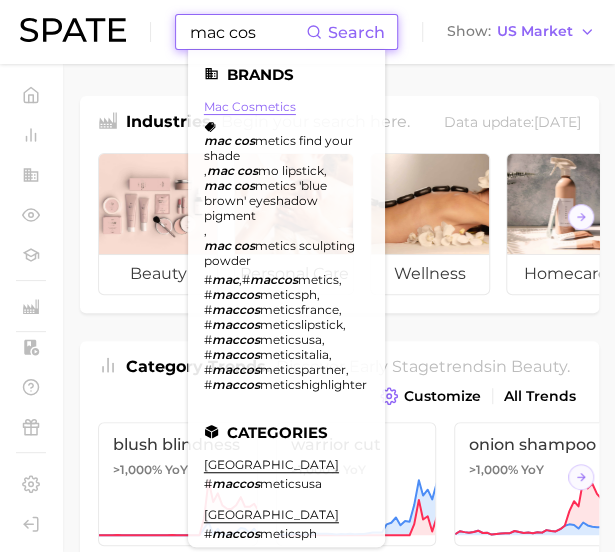 type on "mac cos" 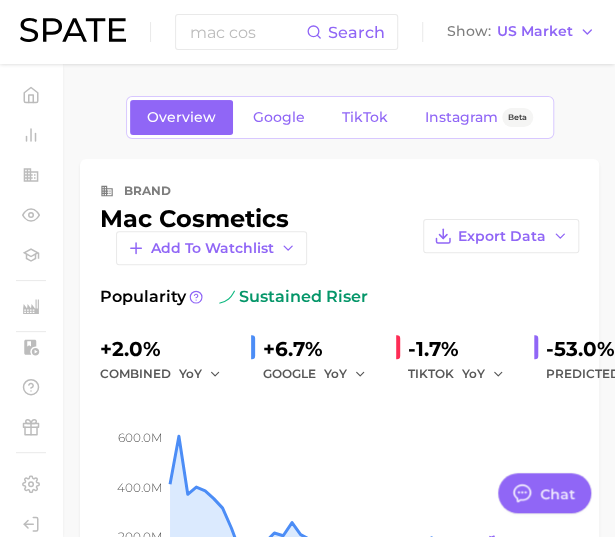 type on "x" 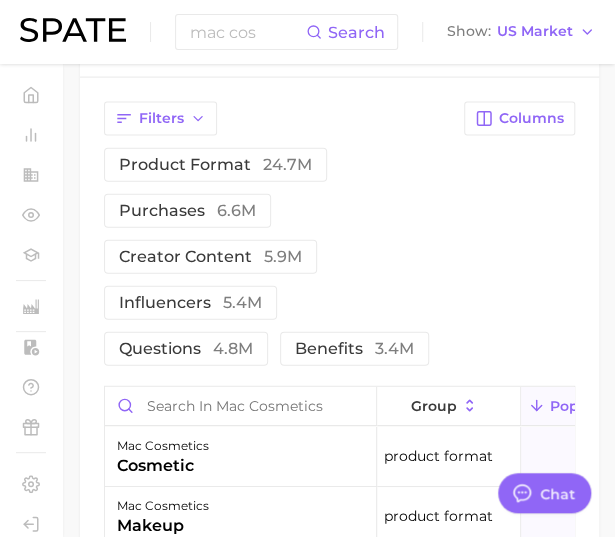 scroll, scrollTop: 999, scrollLeft: 0, axis: vertical 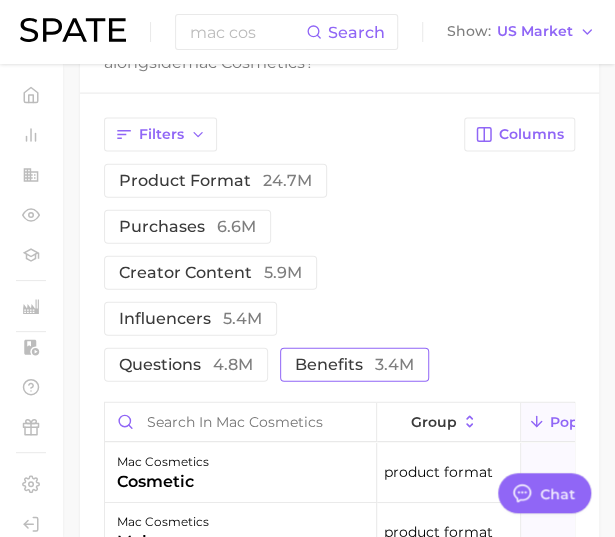click on "3.4m" at bounding box center [394, 364] 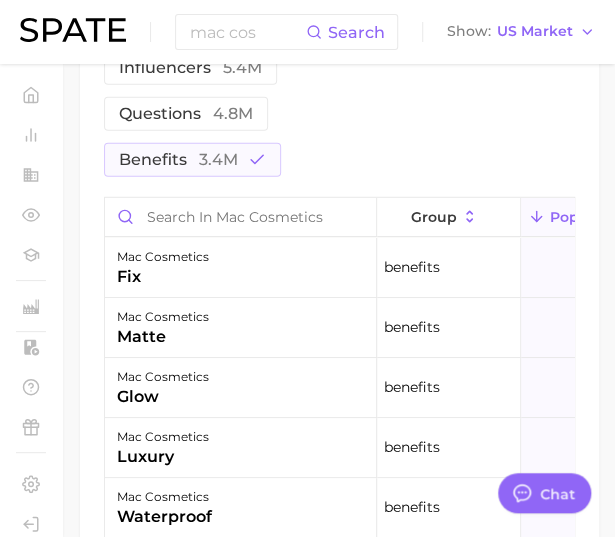 scroll, scrollTop: 1251, scrollLeft: 0, axis: vertical 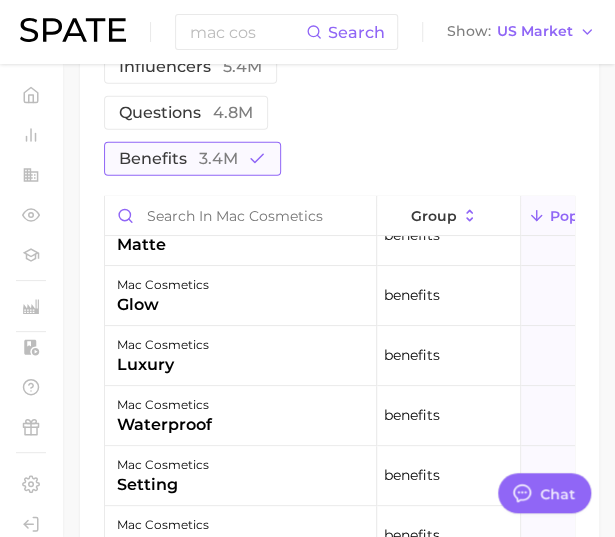 click 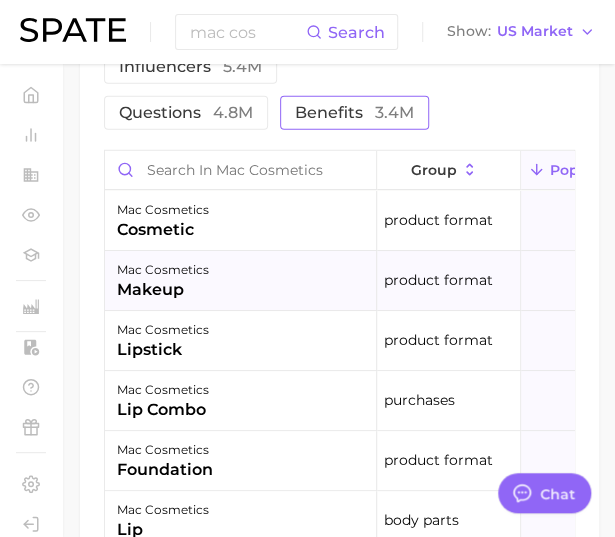 scroll, scrollTop: 0, scrollLeft: 0, axis: both 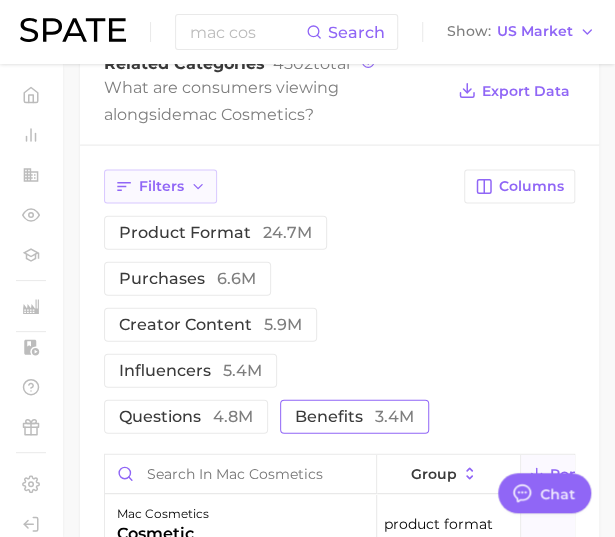click on "Filters" at bounding box center (161, 186) 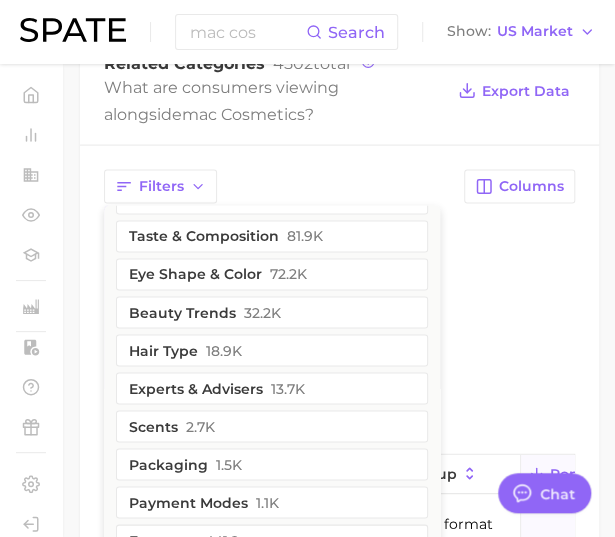 scroll, scrollTop: 843, scrollLeft: 0, axis: vertical 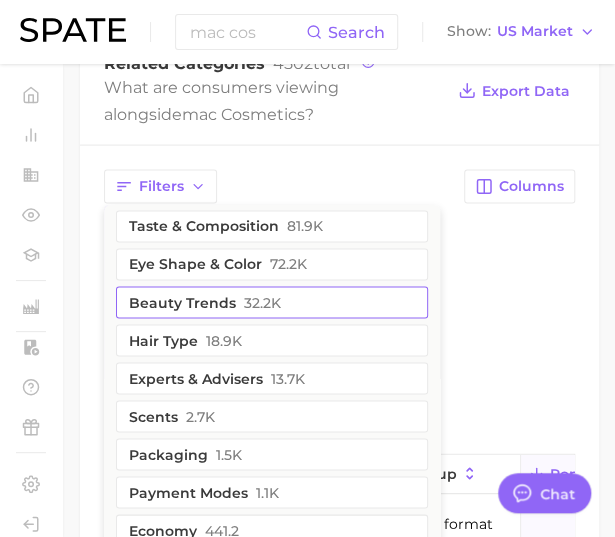 click on "beauty trends   32.2k" at bounding box center (272, 303) 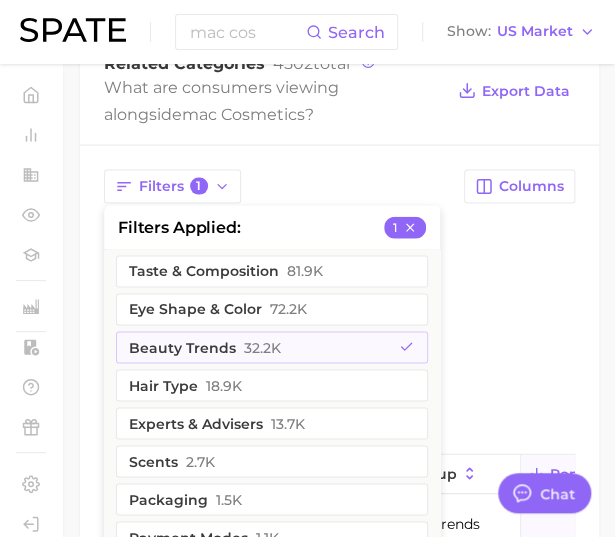 scroll, scrollTop: 892, scrollLeft: 0, axis: vertical 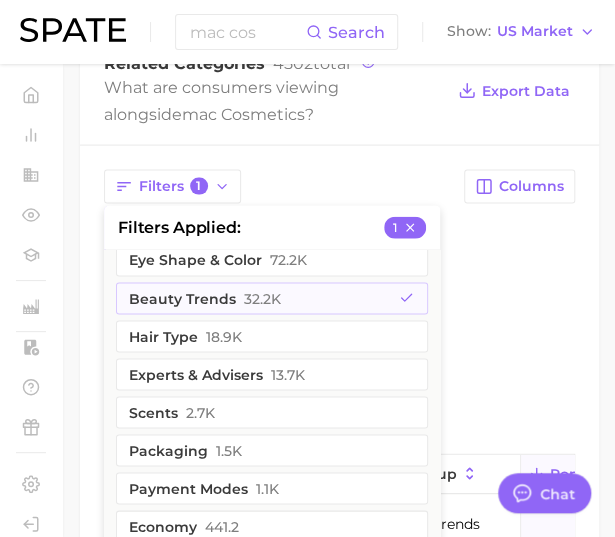 click on "Filters 1 filters applied 1 body parts   2.3m demographics   2.2m retailers   2.1m colors & prints   2.1m theme   1.7m geographic location   1.7m location types   1.6m commercial content   1.5m routines   1.3m sentiment   1.3m ingredients   1.1m holidays   1.1m food ingredients   1.1m social media   853.8k concerns   518.2k skin tone   500.2k dupes   428.0k recipe   304.7k company   142.8k diy   114.6k clean beauty   114.4k hair looks   90.4k taste & composition   81.9k eye shape & color   72.2k beauty trends   32.2k hair type   18.9k experts & advisers   13.7k scents   2.7k packaging   1.5k payment modes   1.1k economy   441.2 skin type   30.5 product format   24.7m purchases   6.6m creator content   5.9m influencers   5.4m questions   4.8m benefits   3.4m Columns" at bounding box center (339, 302) 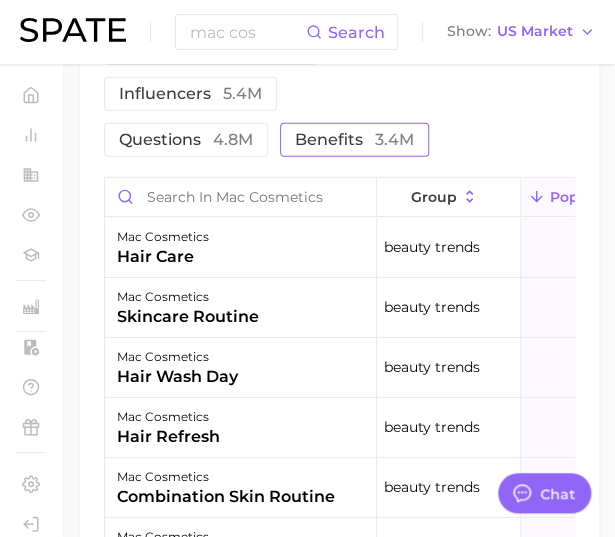 scroll, scrollTop: 1225, scrollLeft: 0, axis: vertical 